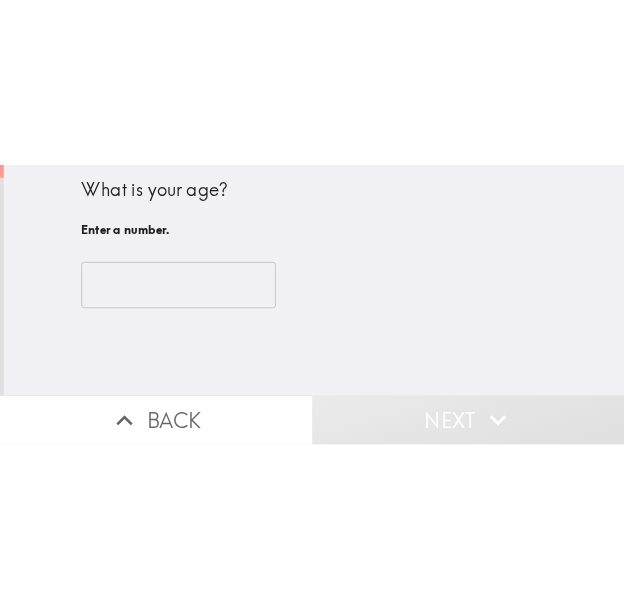 scroll, scrollTop: 0, scrollLeft: 0, axis: both 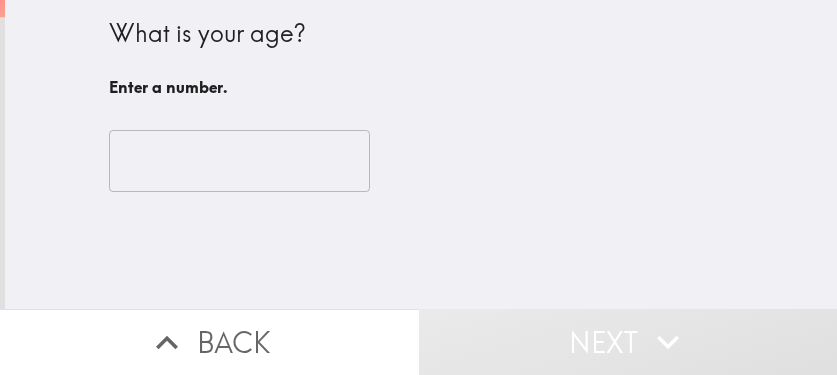 click at bounding box center (239, 161) 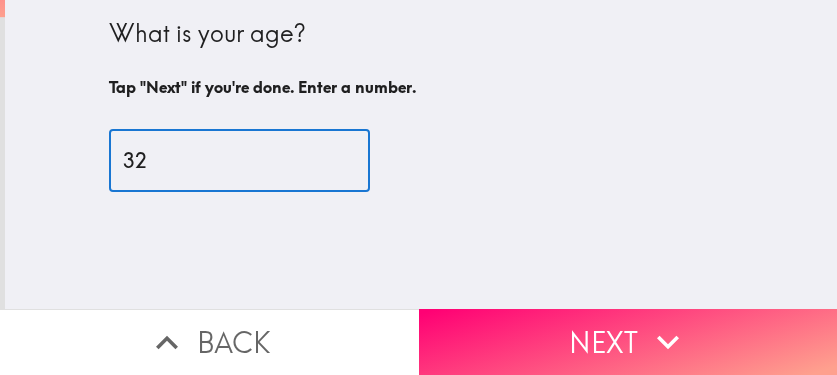 type on "32" 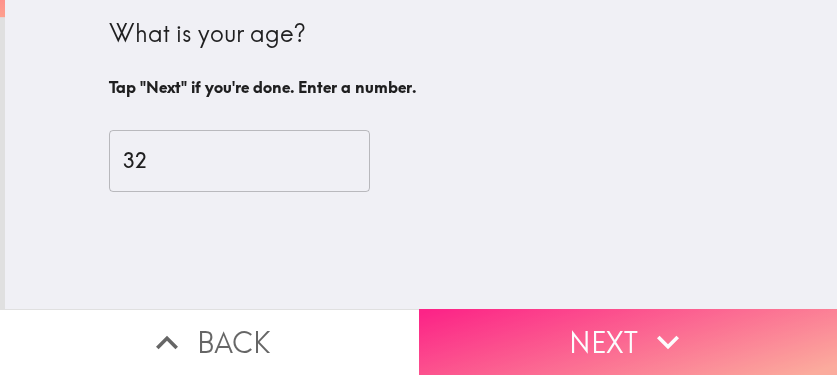 click on "Next" at bounding box center (628, 342) 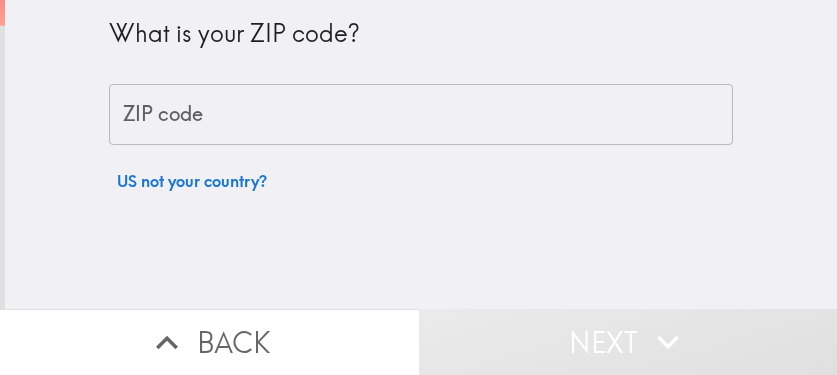click on "ZIP code" at bounding box center (421, 115) 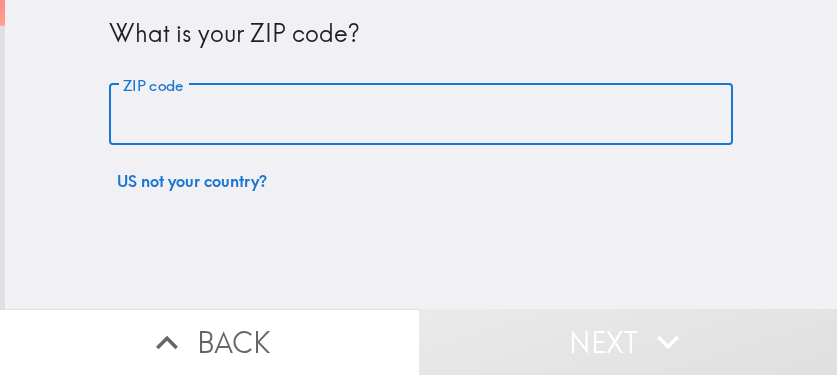 paste on "32835" 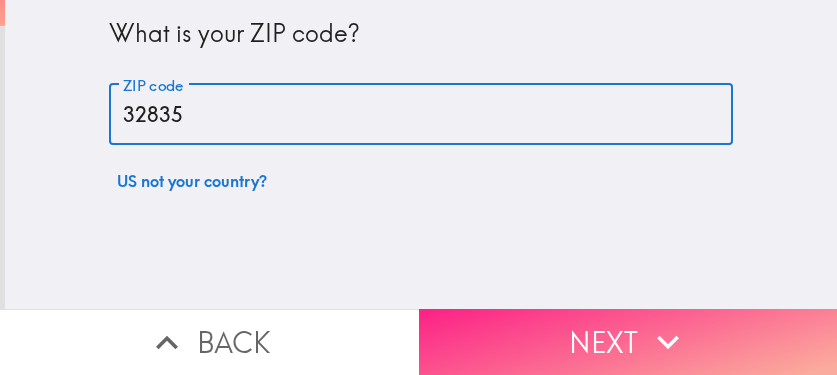 type on "32835" 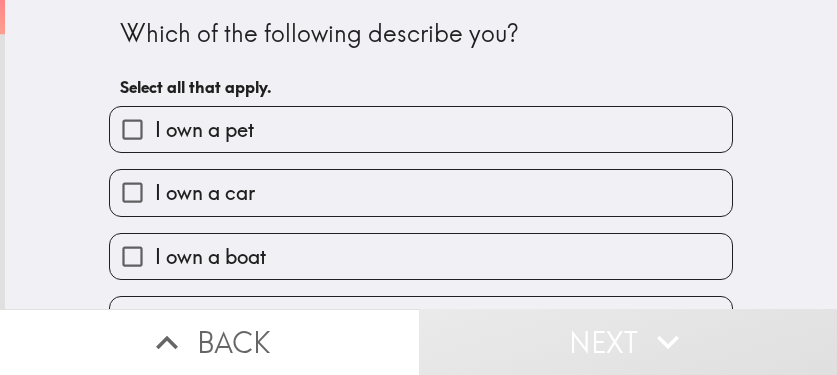 drag, startPoint x: 641, startPoint y: 48, endPoint x: 547, endPoint y: 70, distance: 96.540146 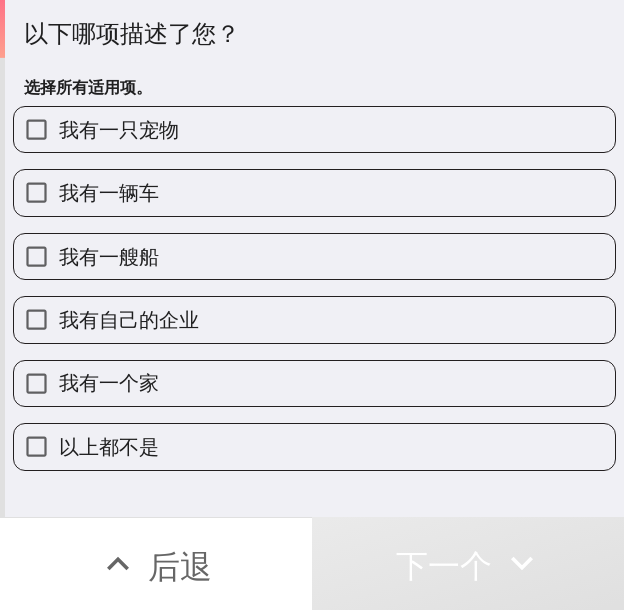 drag, startPoint x: 167, startPoint y: 320, endPoint x: 165, endPoint y: 342, distance: 22.090721 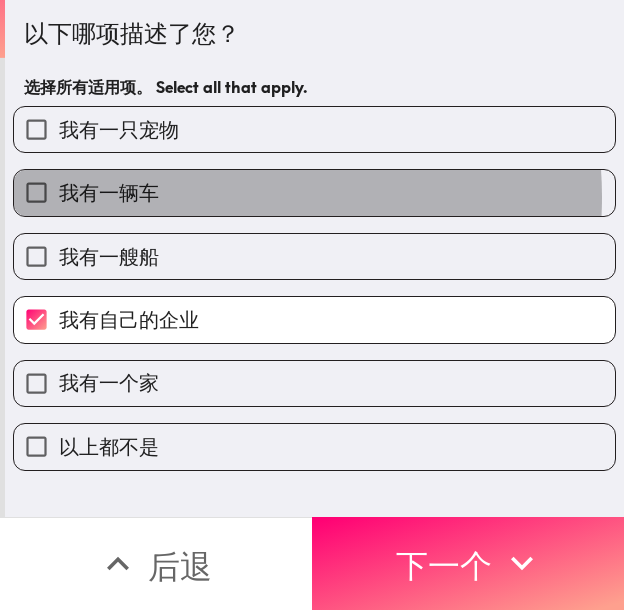 click on "我有一辆车" at bounding box center [314, 192] 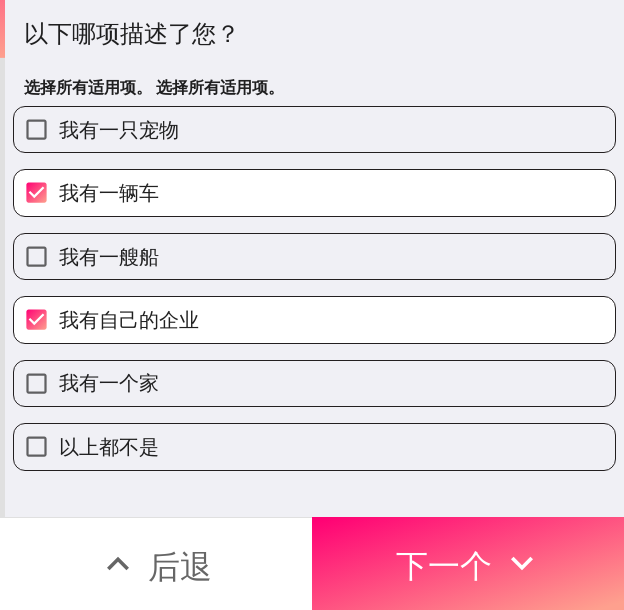 click on "我有一个家" at bounding box center [314, 383] 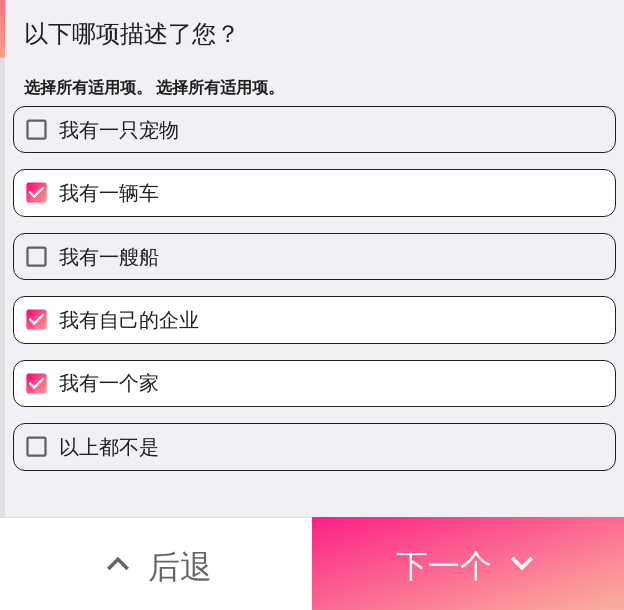 click on "下一个" at bounding box center (444, 566) 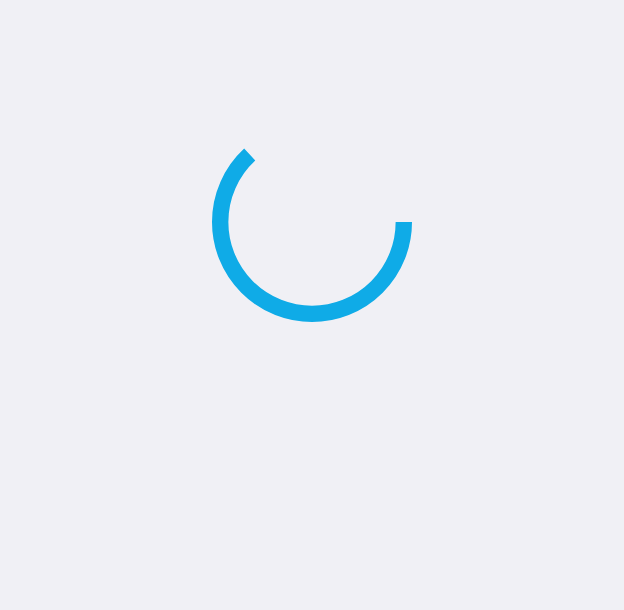 scroll, scrollTop: 0, scrollLeft: 0, axis: both 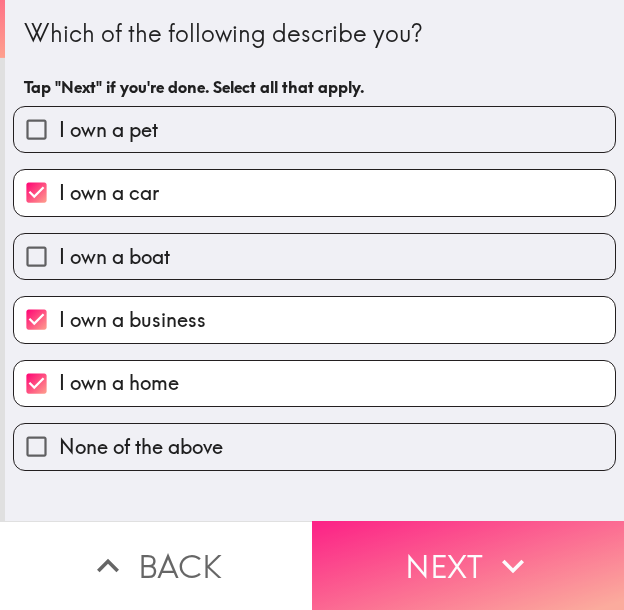 click 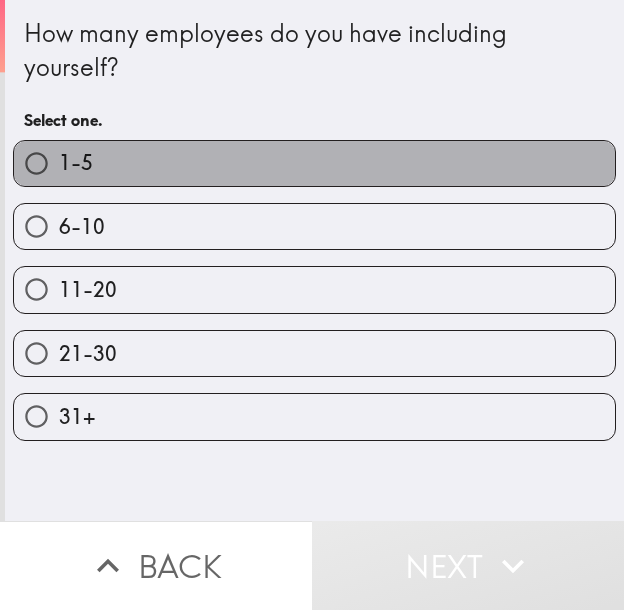 click on "1-5" at bounding box center (314, 163) 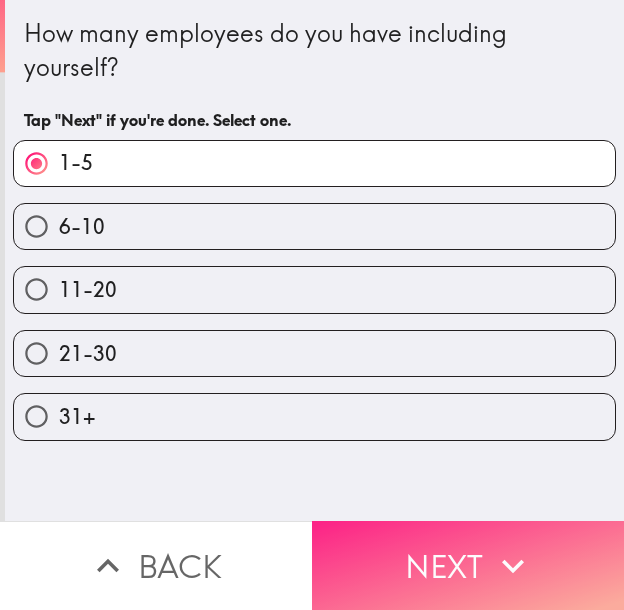 click 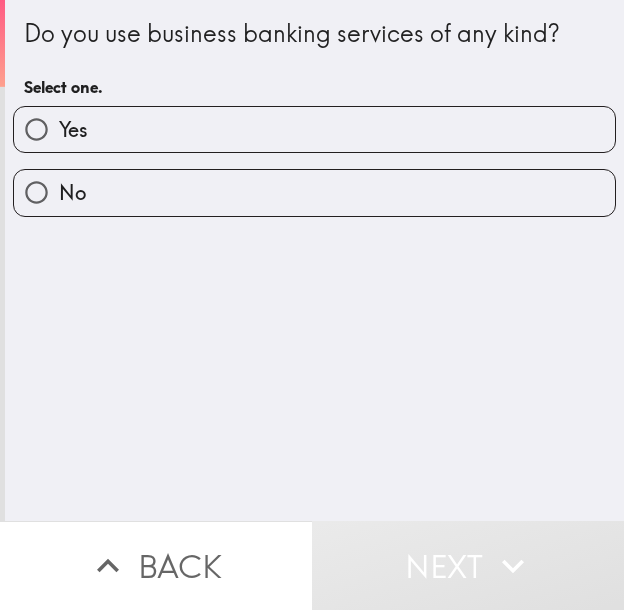 drag, startPoint x: 178, startPoint y: 127, endPoint x: 272, endPoint y: 136, distance: 94.42987 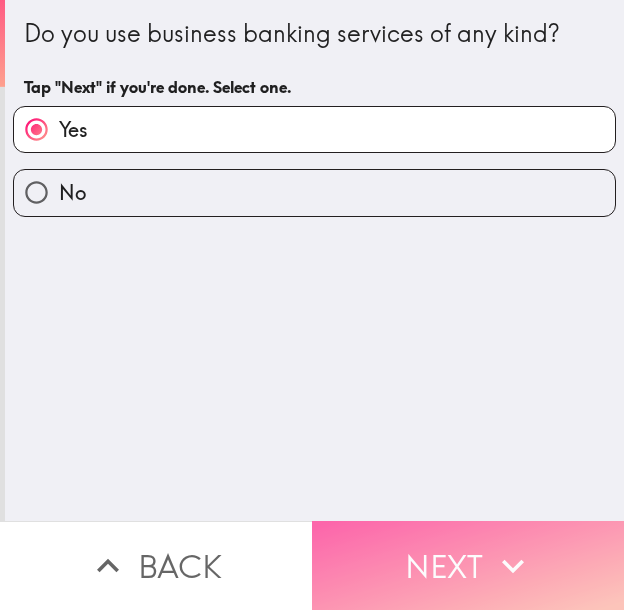click 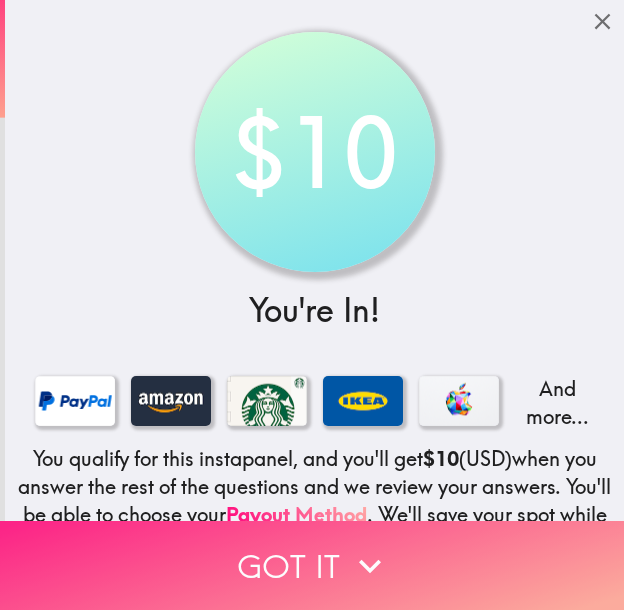 click on "Got it" at bounding box center (312, 565) 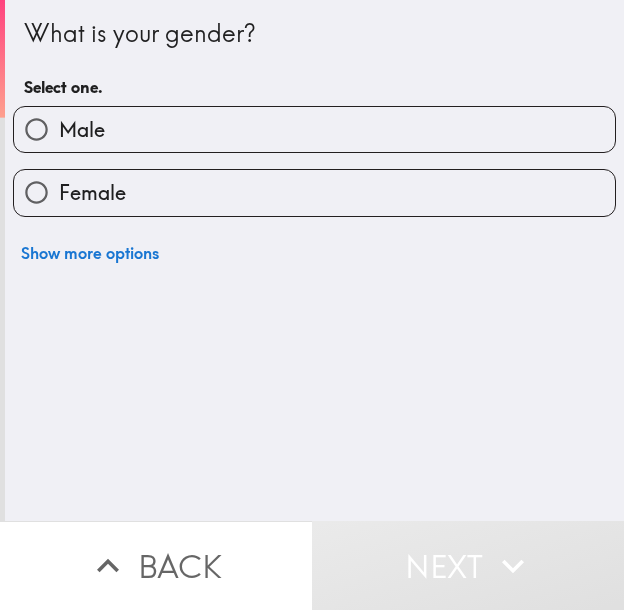 type 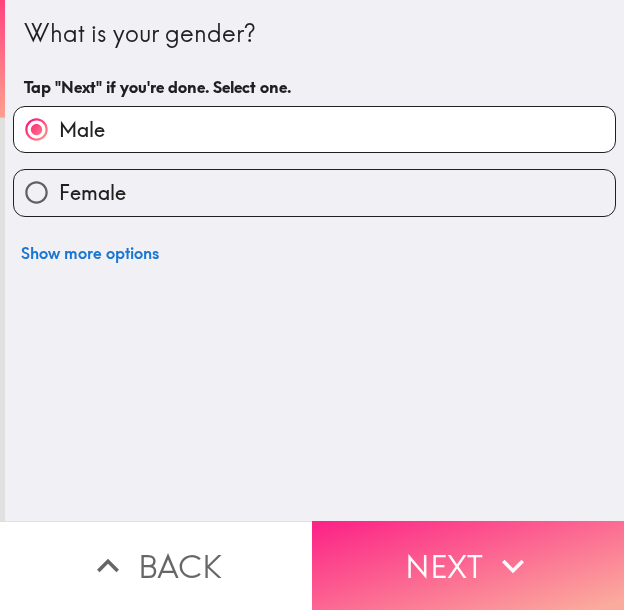 drag, startPoint x: 481, startPoint y: 538, endPoint x: 498, endPoint y: 546, distance: 18.788294 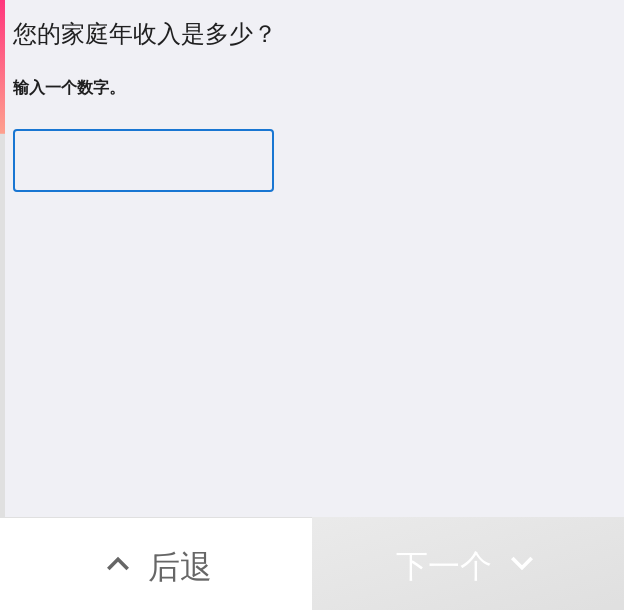 click at bounding box center (143, 161) 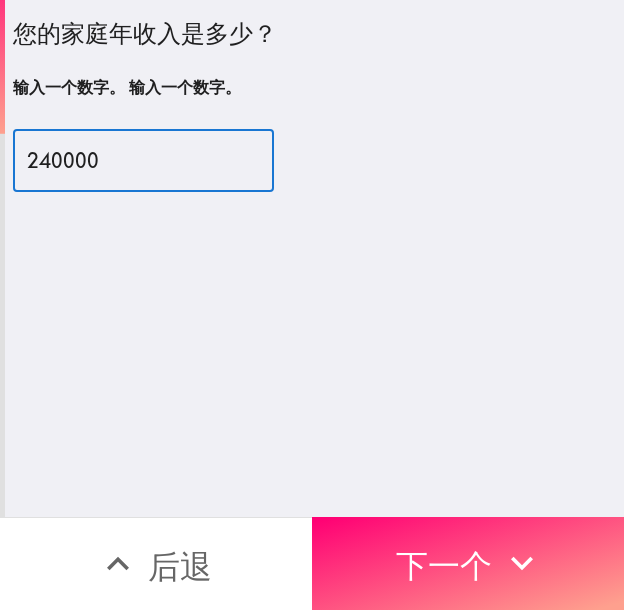 type on "240000" 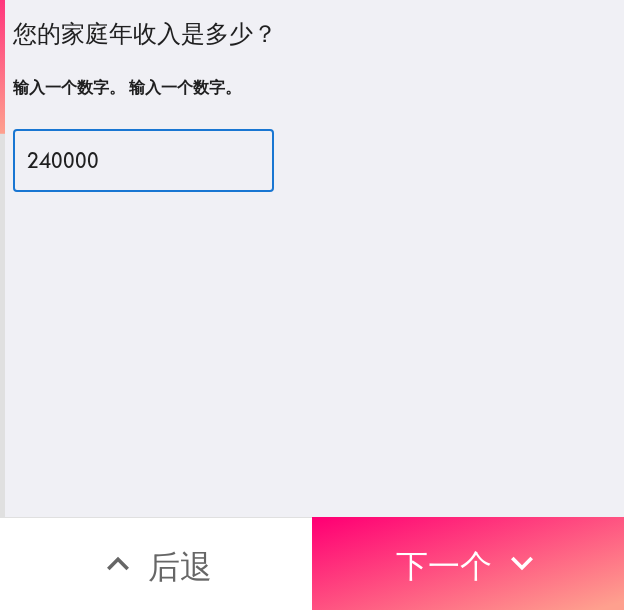 drag, startPoint x: 137, startPoint y: 150, endPoint x: -47, endPoint y: 179, distance: 186.2713 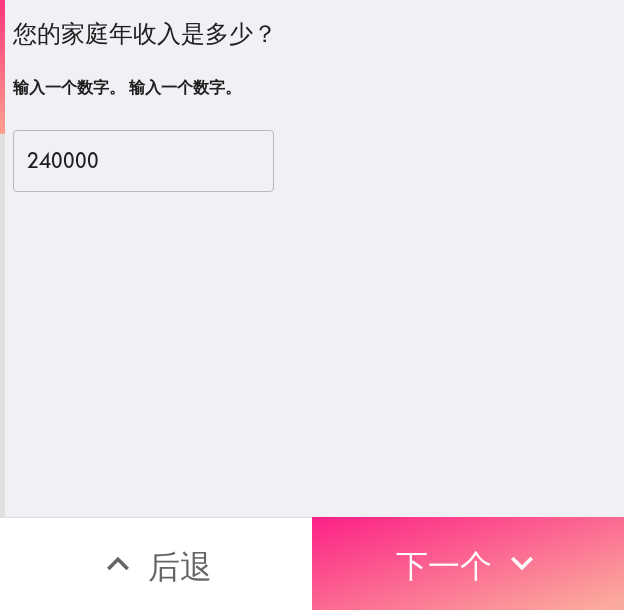 click on "下一个" at bounding box center [444, 566] 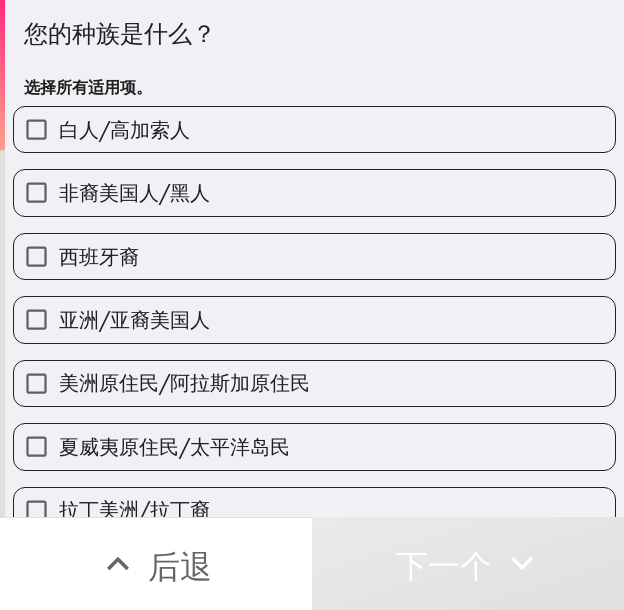drag, startPoint x: 276, startPoint y: 123, endPoint x: 307, endPoint y: 131, distance: 32.01562 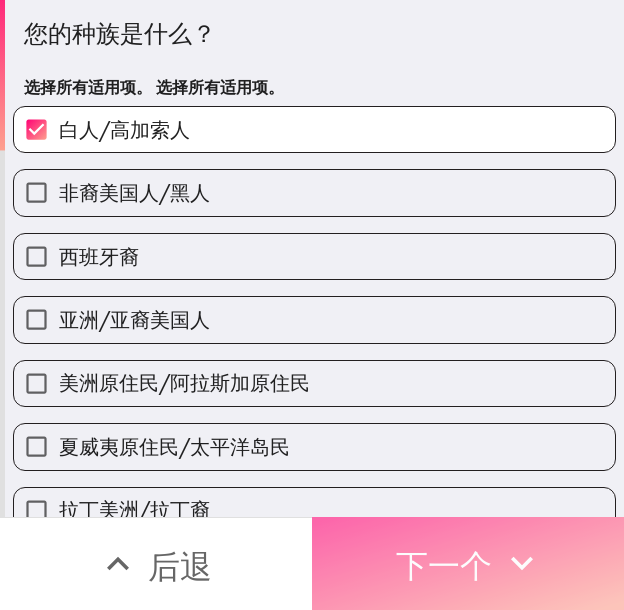 drag, startPoint x: 446, startPoint y: 543, endPoint x: 462, endPoint y: 553, distance: 18.867962 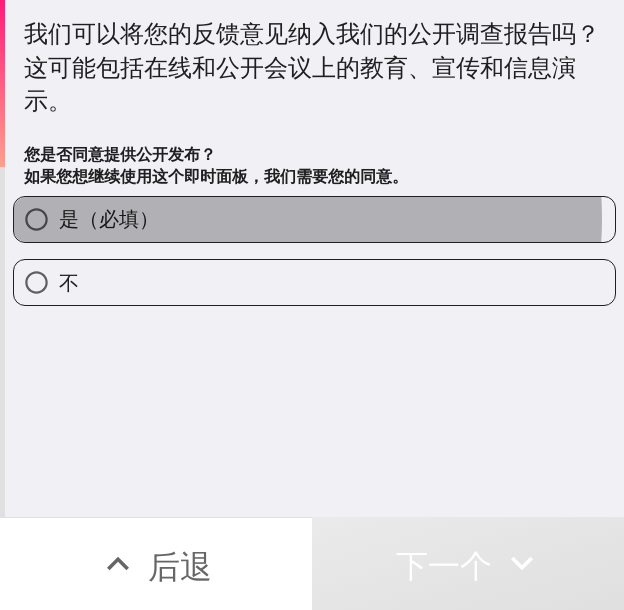 click on "是（必填）" at bounding box center (314, 219) 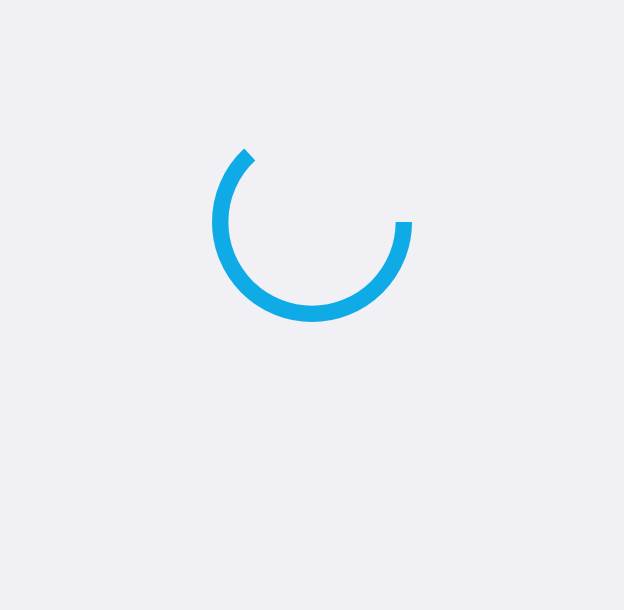 scroll, scrollTop: 0, scrollLeft: 0, axis: both 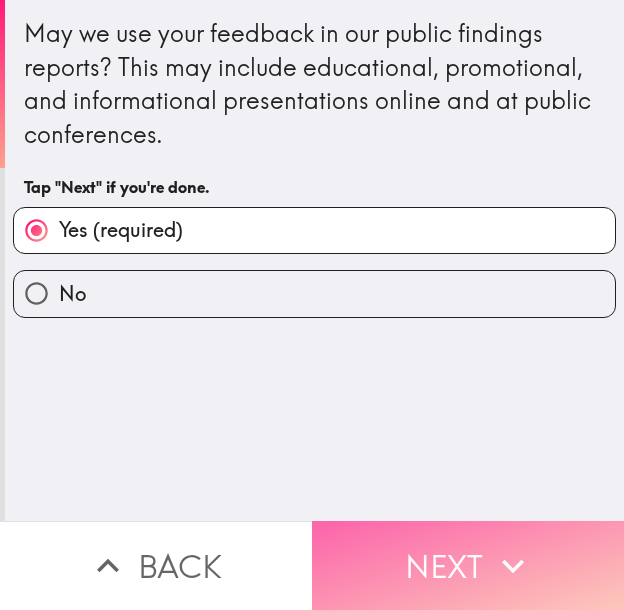 click on "Next" at bounding box center (468, 565) 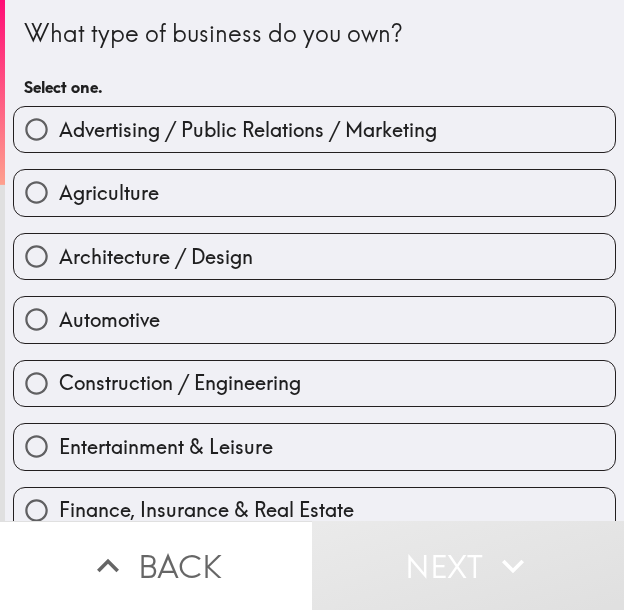 drag, startPoint x: 165, startPoint y: 449, endPoint x: 309, endPoint y: 503, distance: 153.79207 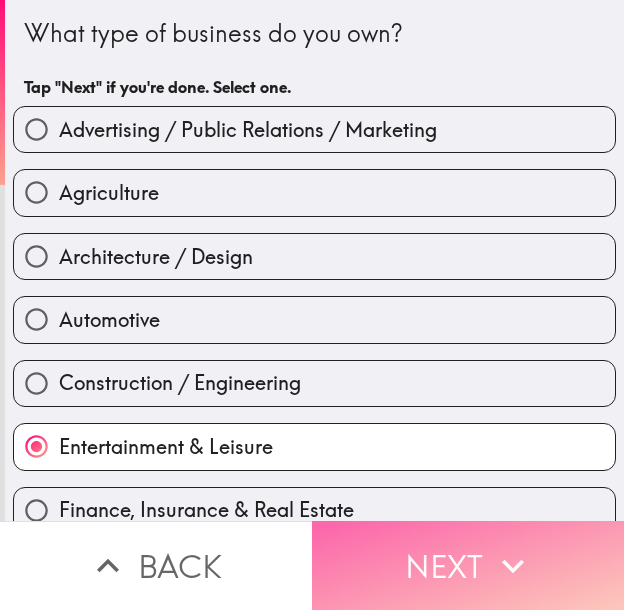 click on "Next" at bounding box center (468, 565) 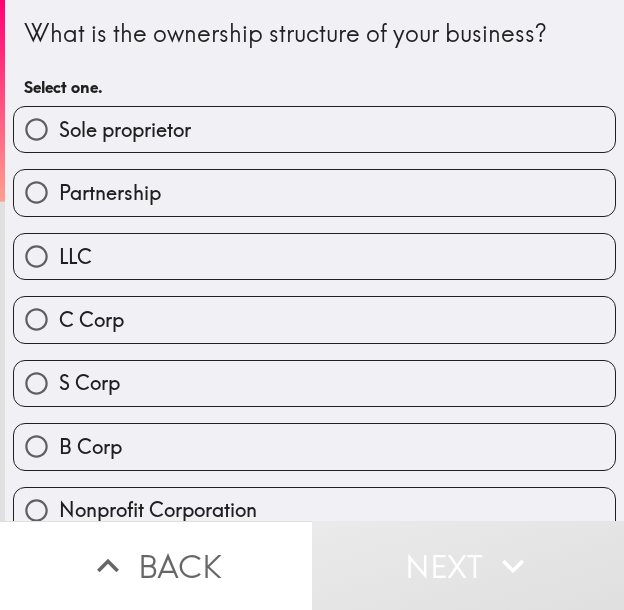 drag, startPoint x: 261, startPoint y: 115, endPoint x: 309, endPoint y: 130, distance: 50.289165 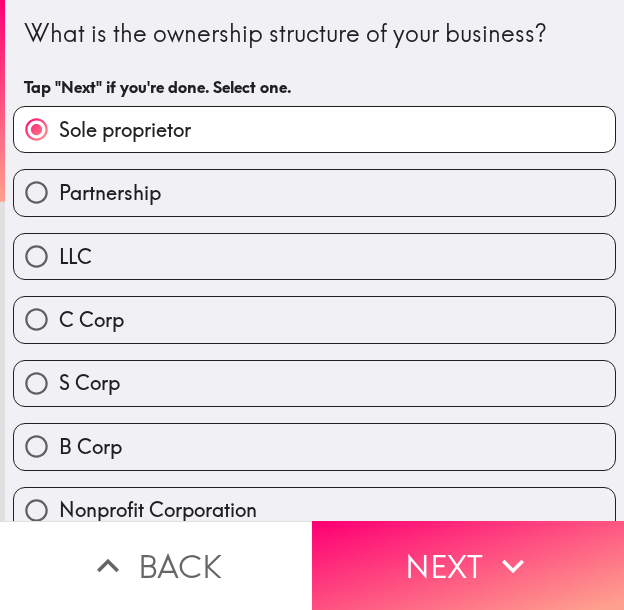 click on "Partnership" at bounding box center [314, 192] 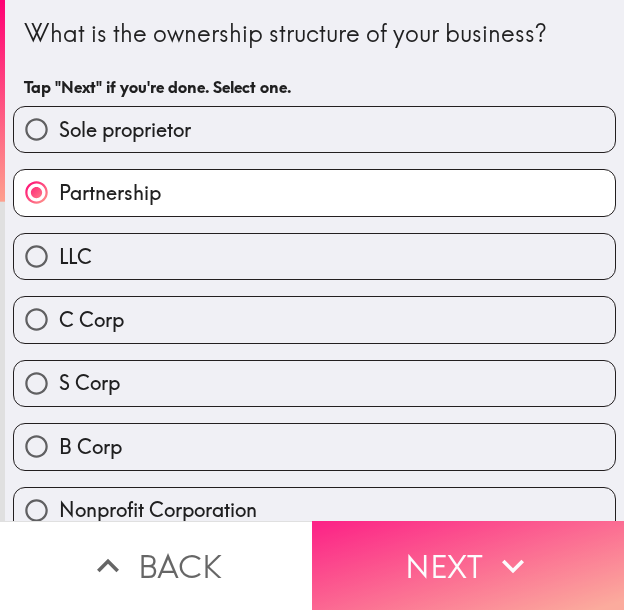 click 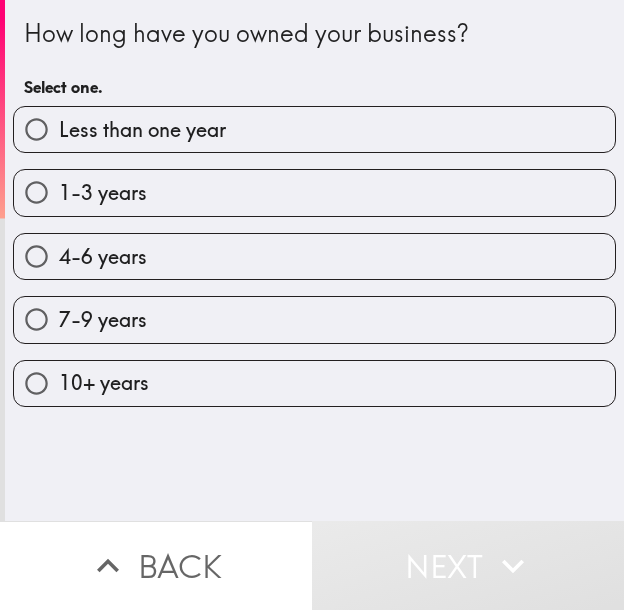 type 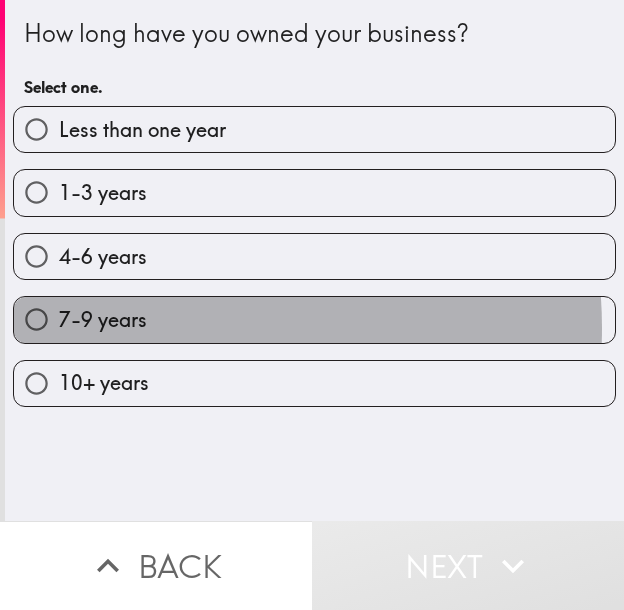 click on "7-9 years" at bounding box center (314, 319) 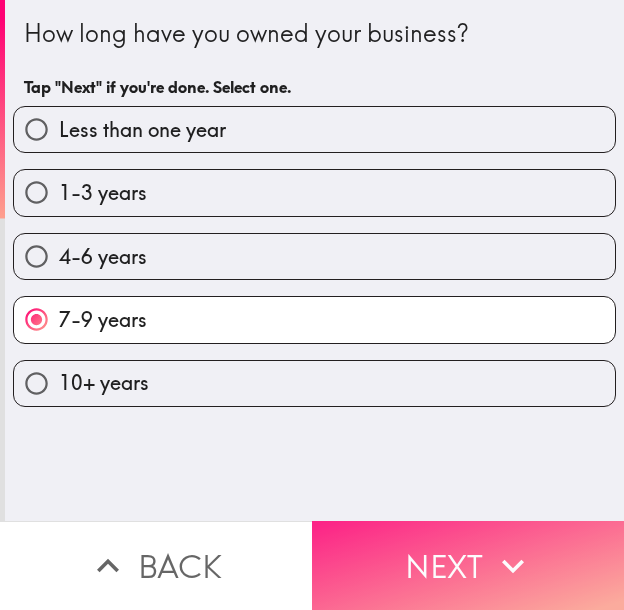 click on "Next" at bounding box center [468, 565] 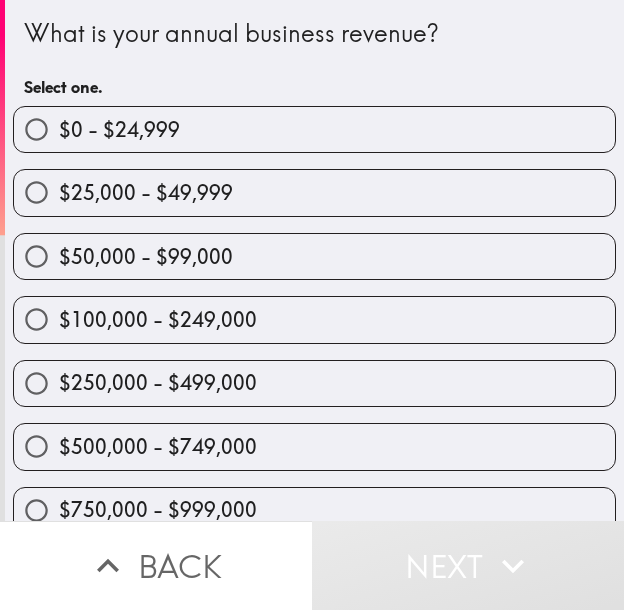 drag, startPoint x: 134, startPoint y: 382, endPoint x: 245, endPoint y: 391, distance: 111.364265 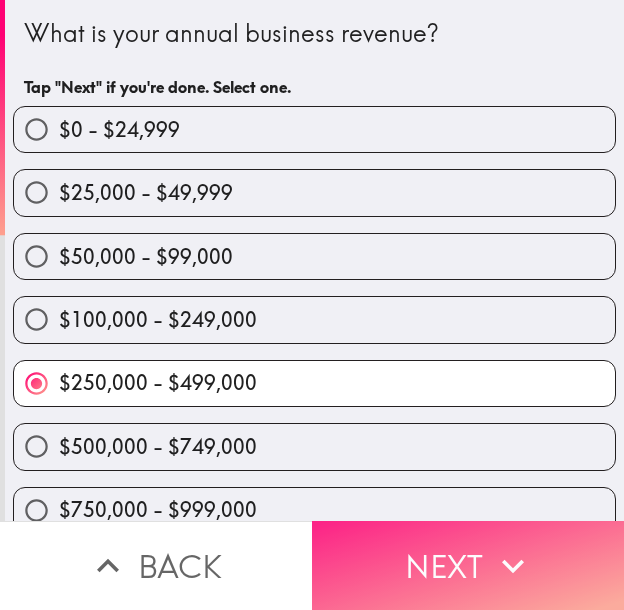 drag, startPoint x: 483, startPoint y: 549, endPoint x: 490, endPoint y: 557, distance: 10.630146 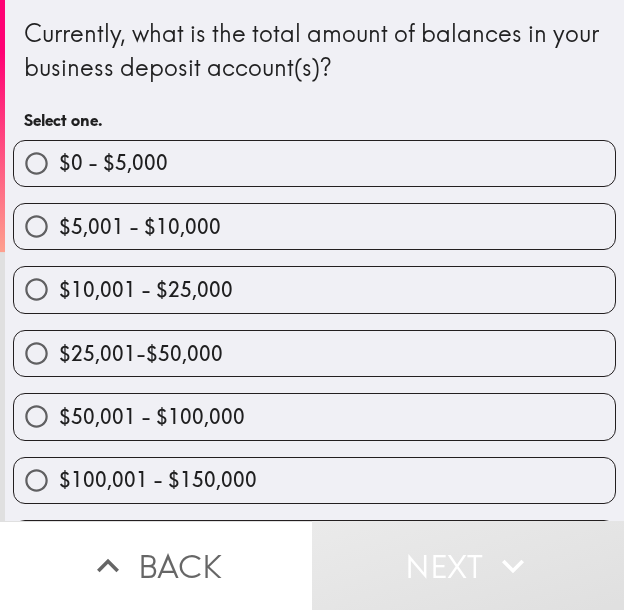 click on "$50,001 - $100,000" at bounding box center (314, 416) 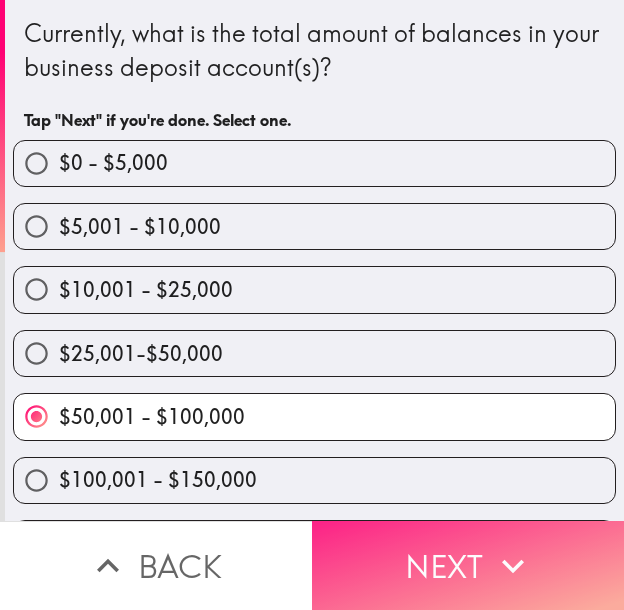 click 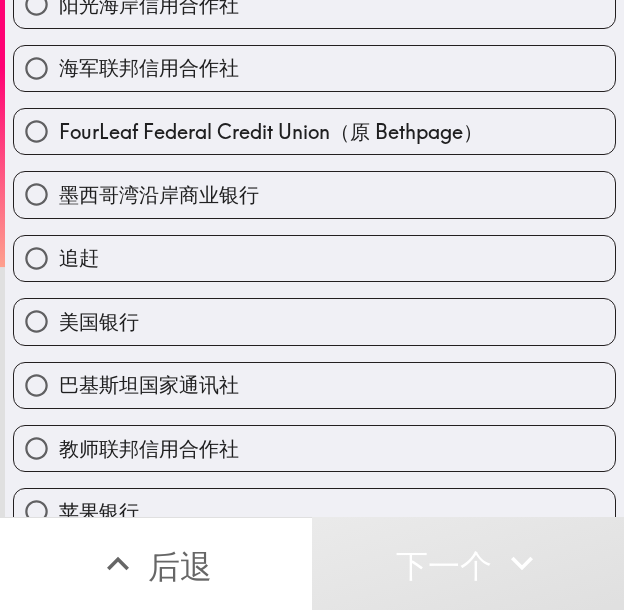 scroll, scrollTop: 500, scrollLeft: 0, axis: vertical 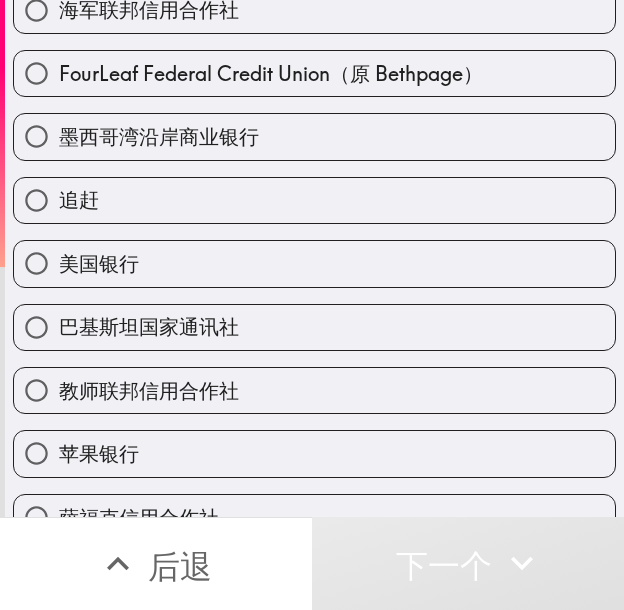 drag, startPoint x: 177, startPoint y: 252, endPoint x: 187, endPoint y: 303, distance: 51.971146 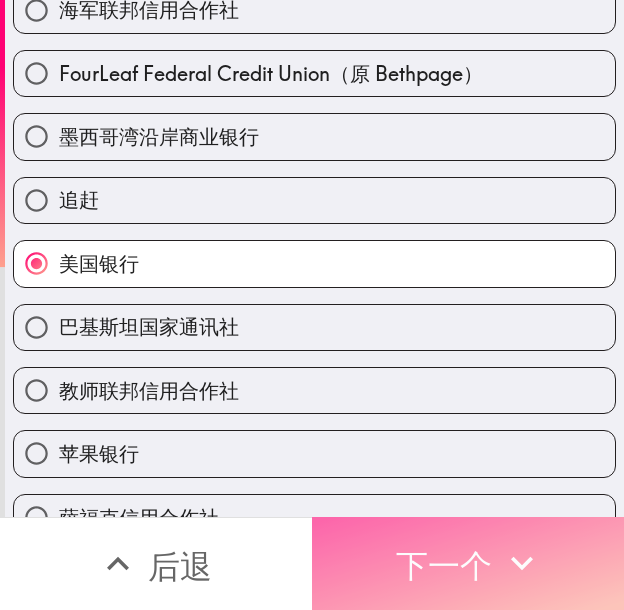 click on "下一个" at bounding box center [444, 566] 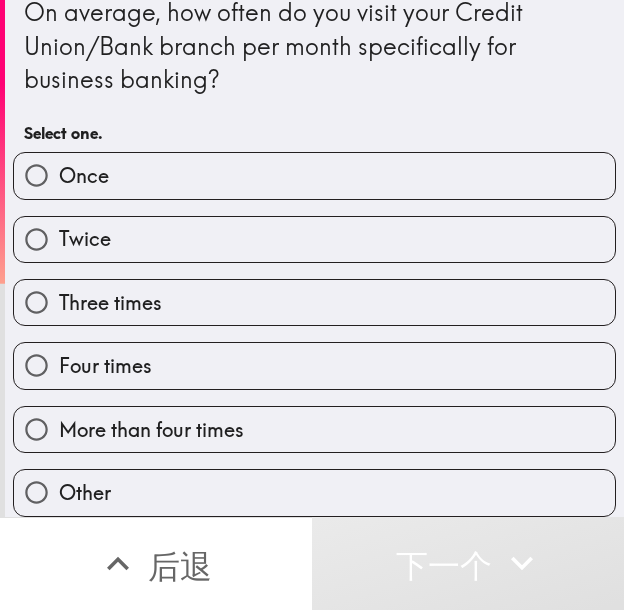 scroll, scrollTop: 2, scrollLeft: 0, axis: vertical 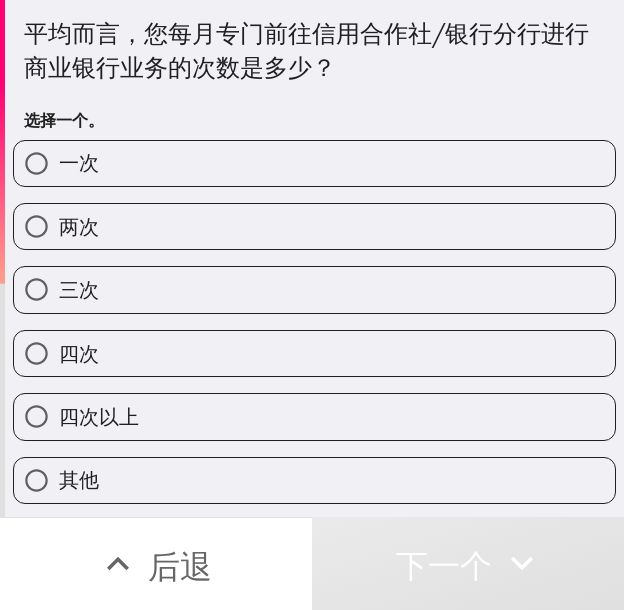 drag, startPoint x: 218, startPoint y: 216, endPoint x: 308, endPoint y: 307, distance: 127.98828 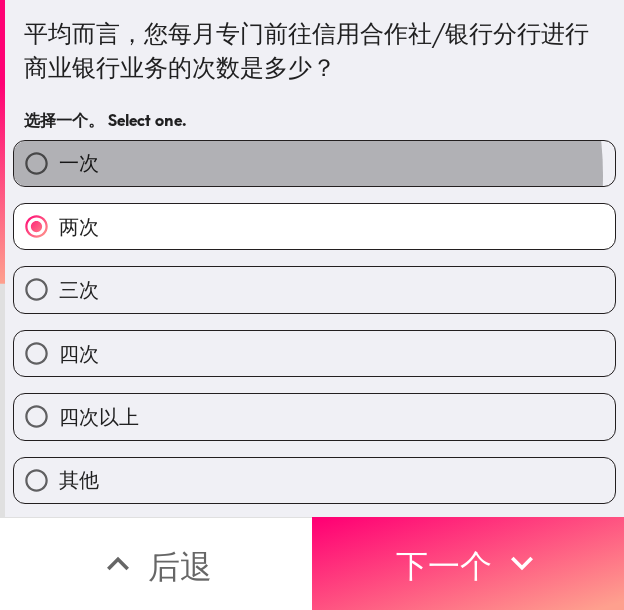 click on "一次" at bounding box center [314, 163] 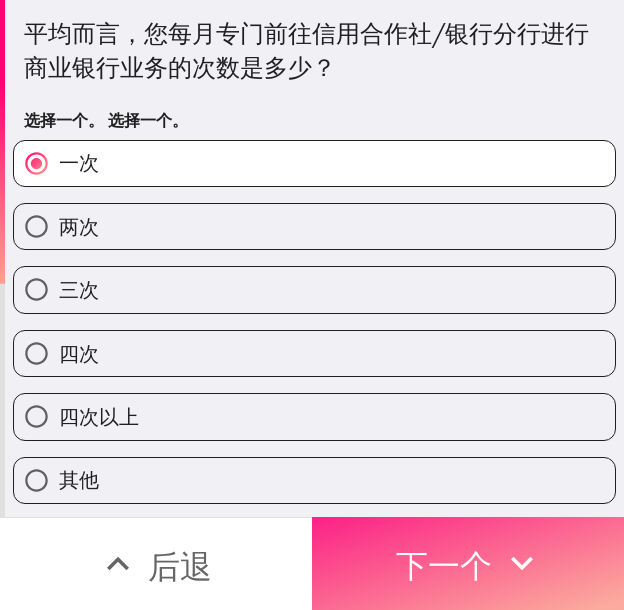 click on "下一个" at bounding box center [444, 566] 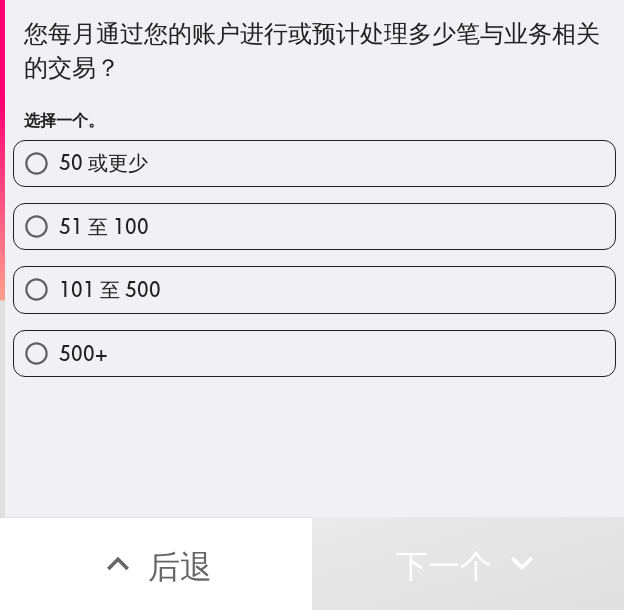 click on "101 至 500" at bounding box center (314, 289) 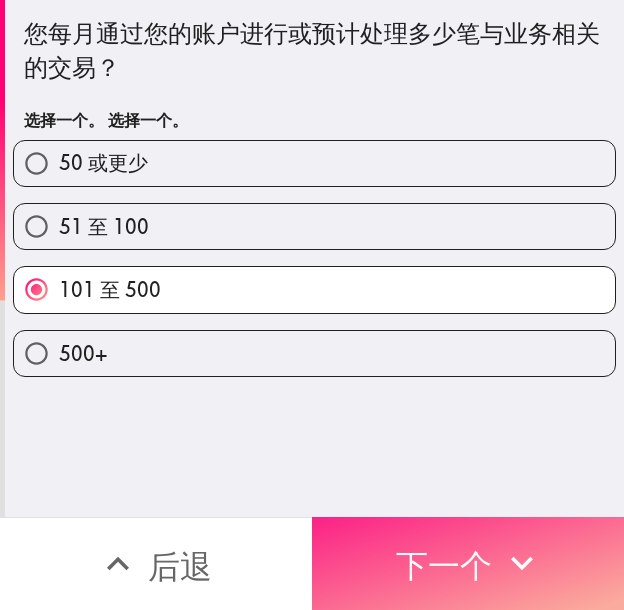 click on "下一个" at bounding box center [444, 566] 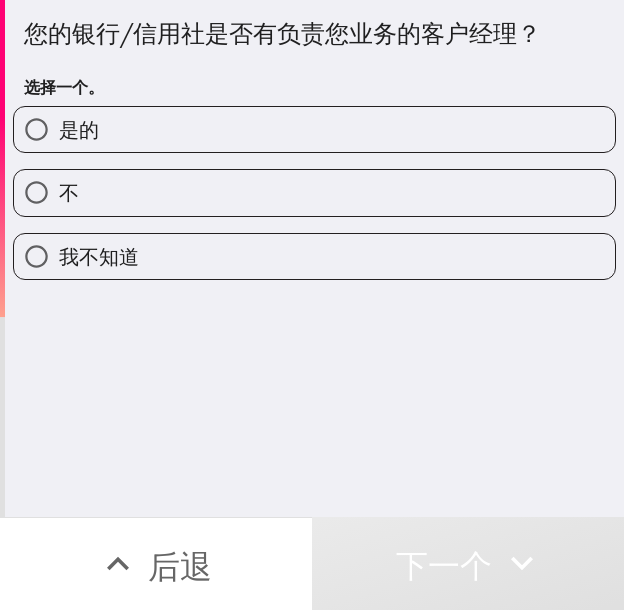 click on "是的" at bounding box center (314, 129) 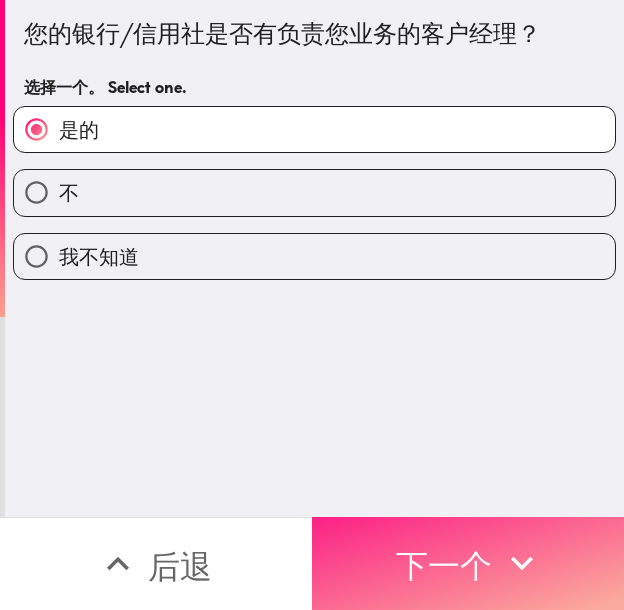 click on "下一个" at bounding box center [444, 566] 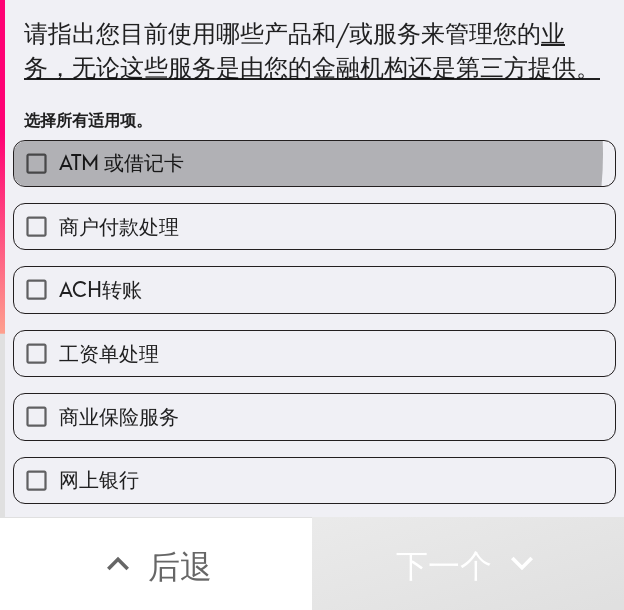 click on "ATM 或借记卡" at bounding box center (314, 163) 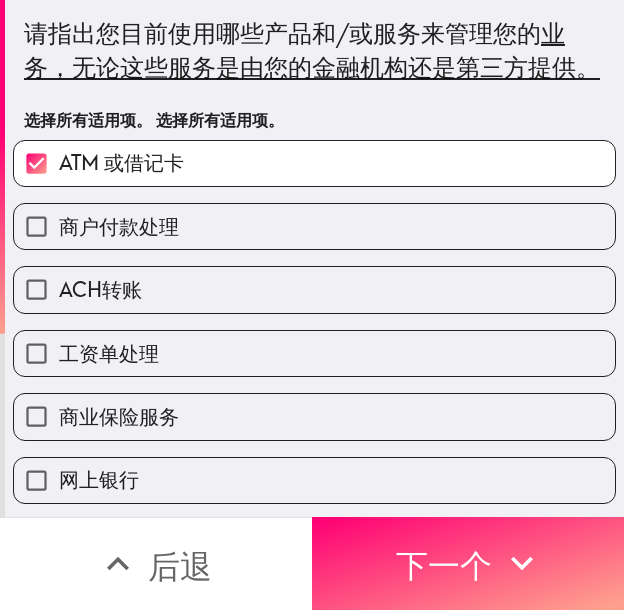 click on "ACH转账" at bounding box center [314, 289] 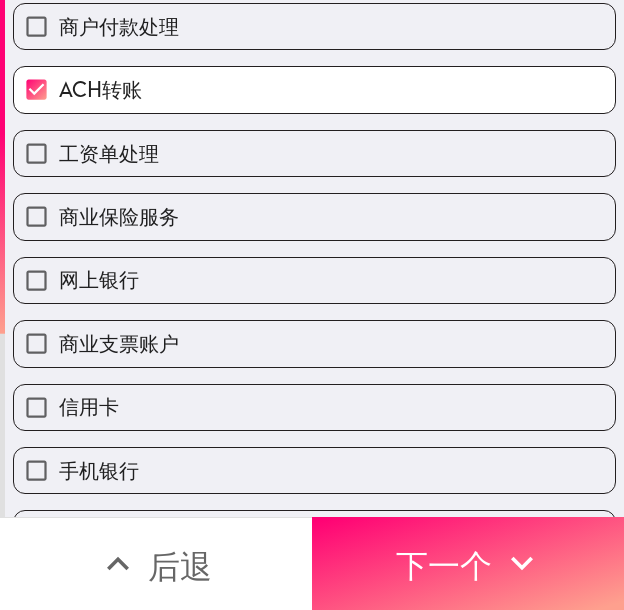 click on "工资单处理" at bounding box center [314, 153] 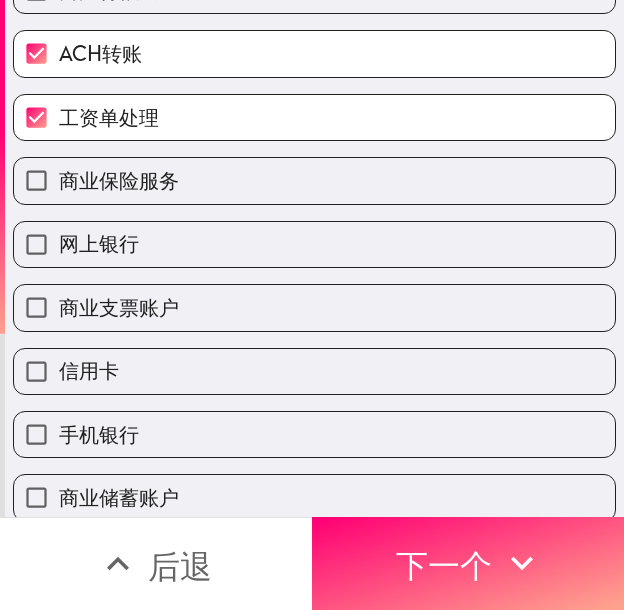 scroll, scrollTop: 300, scrollLeft: 0, axis: vertical 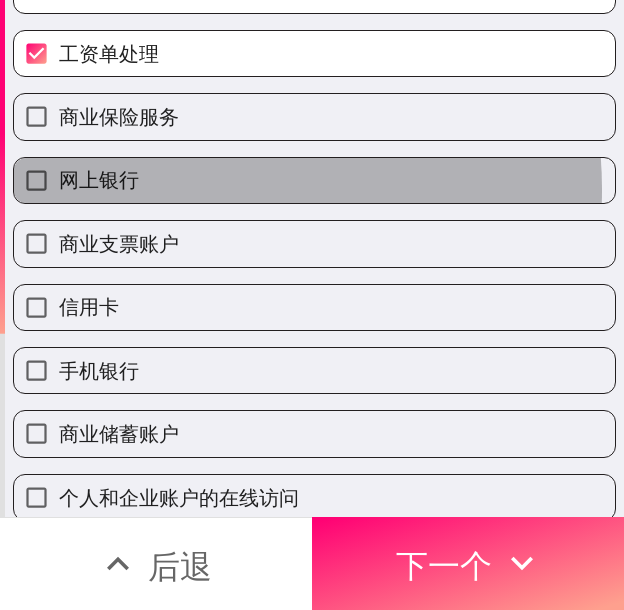 click on "网上银行" at bounding box center (314, 180) 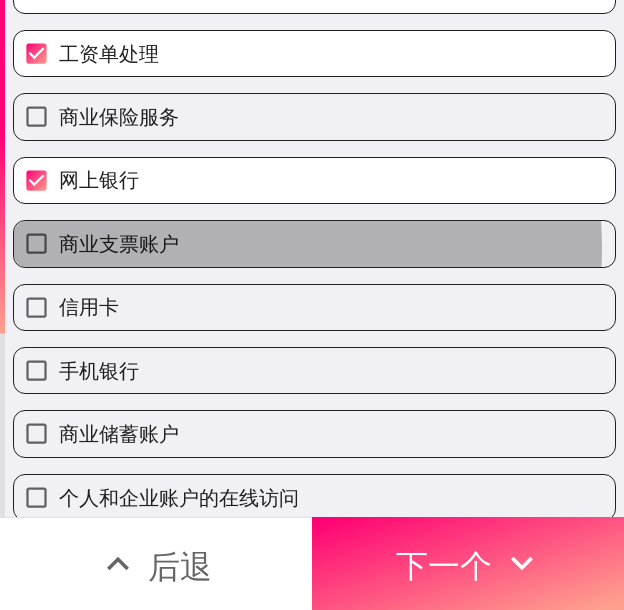 click on "商业支票账户" at bounding box center [314, 243] 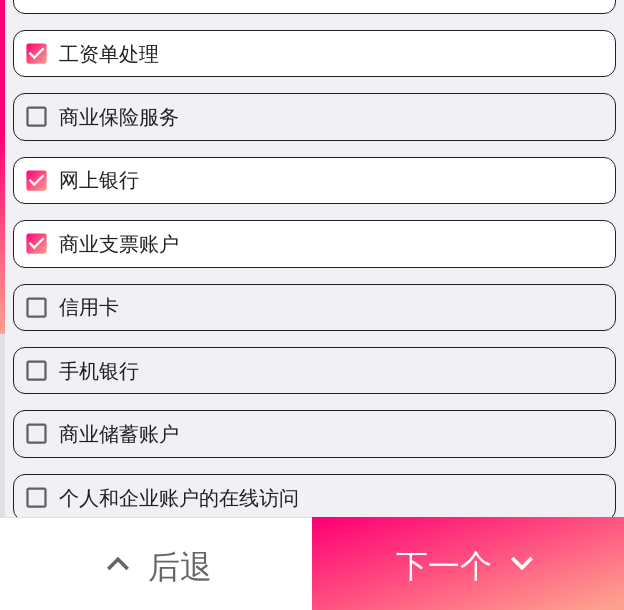 click on "信用卡" at bounding box center [314, 307] 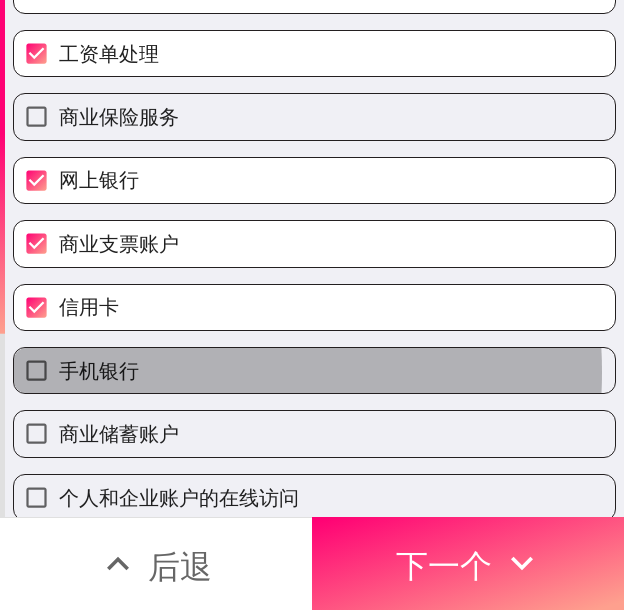 click on "手机银行" at bounding box center (314, 370) 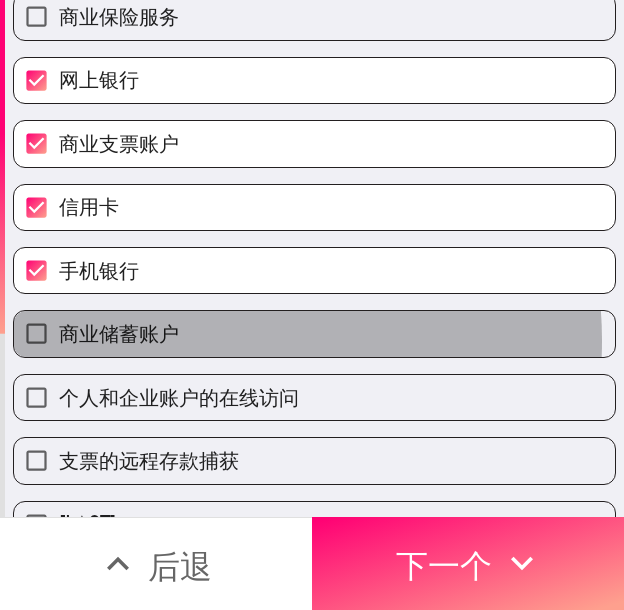 click on "商业储蓄账户" at bounding box center (314, 333) 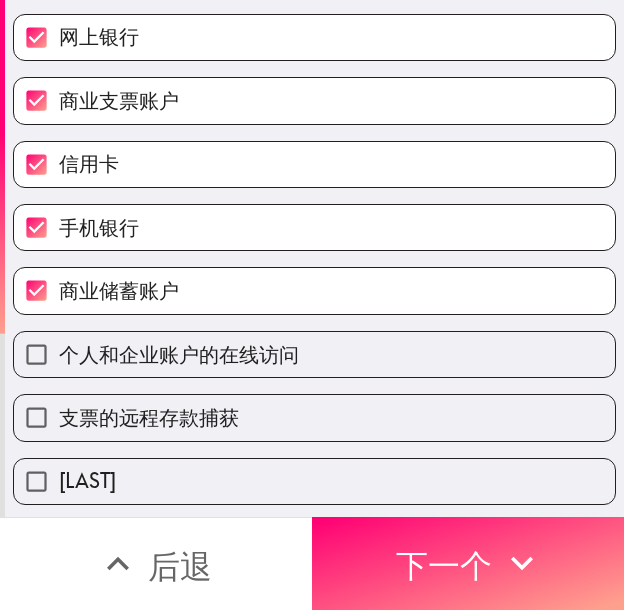 scroll, scrollTop: 600, scrollLeft: 0, axis: vertical 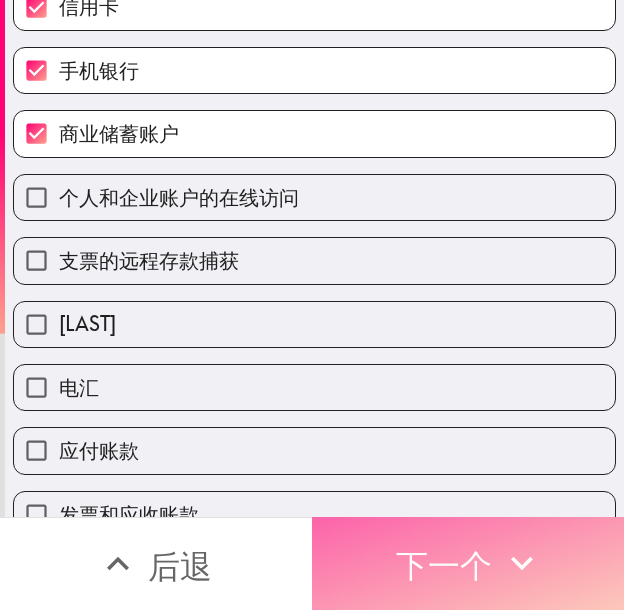 click on "下一个" at bounding box center [468, 563] 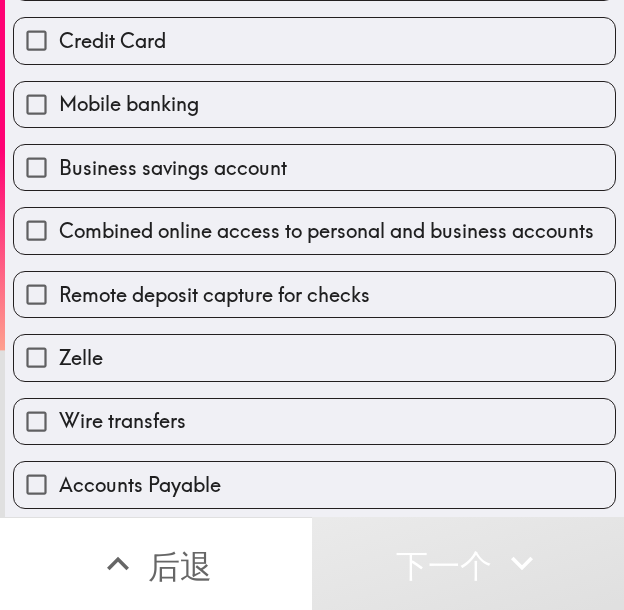 scroll, scrollTop: 566, scrollLeft: 0, axis: vertical 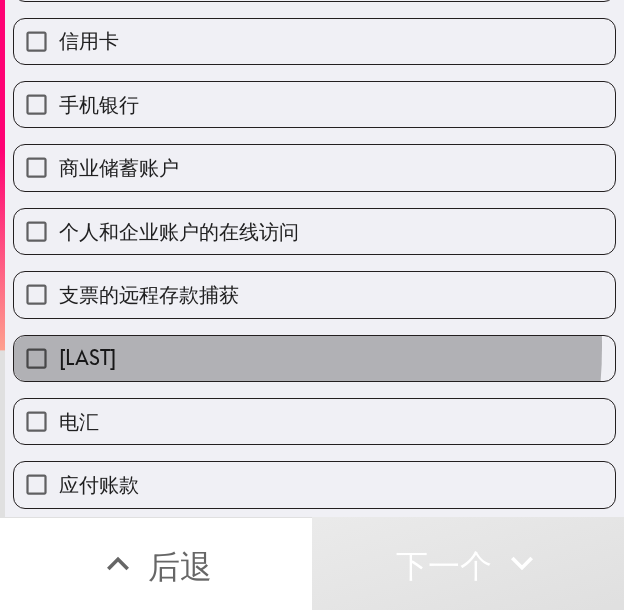 click on "泽勒" at bounding box center (314, 358) 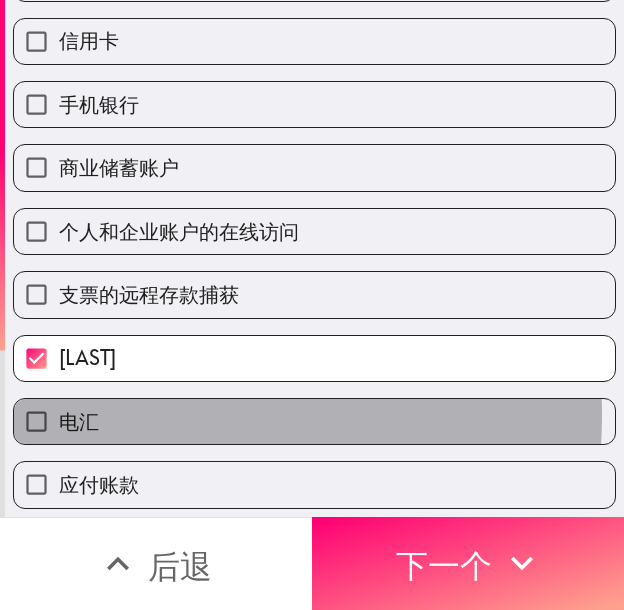 click on "电汇" at bounding box center (314, 421) 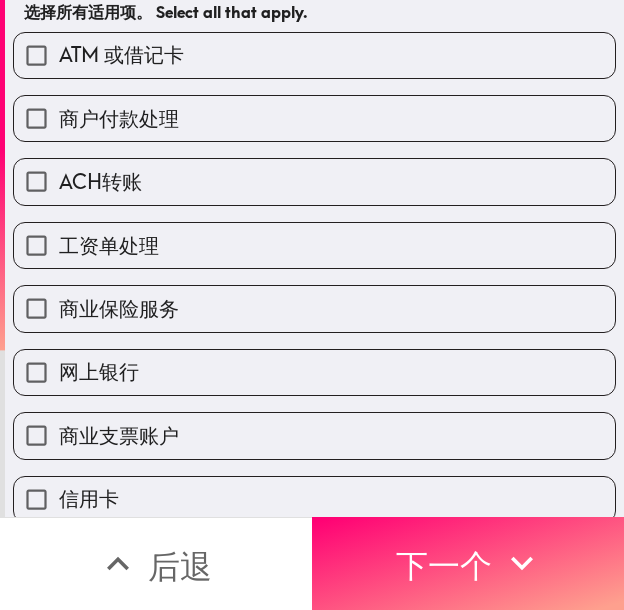 scroll, scrollTop: 100, scrollLeft: 0, axis: vertical 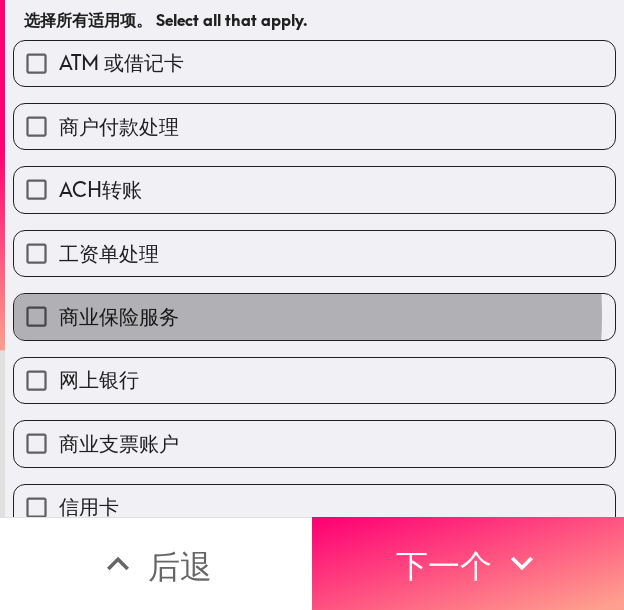 drag, startPoint x: 192, startPoint y: 315, endPoint x: 302, endPoint y: 419, distance: 151.38031 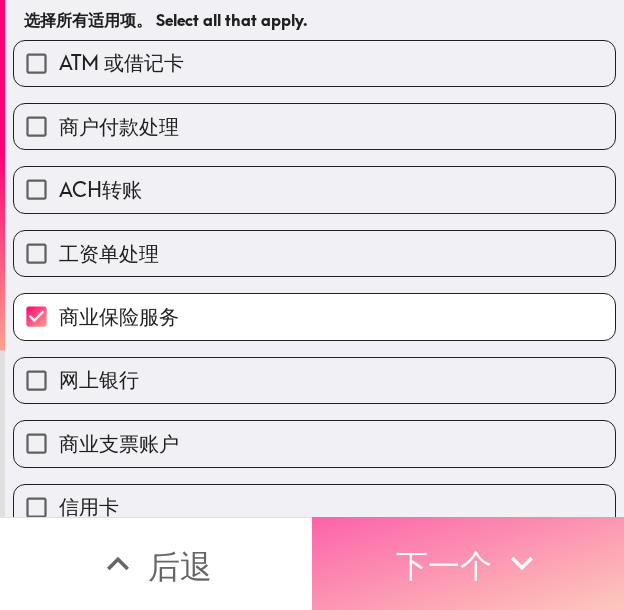 click on "下一个" at bounding box center (444, 566) 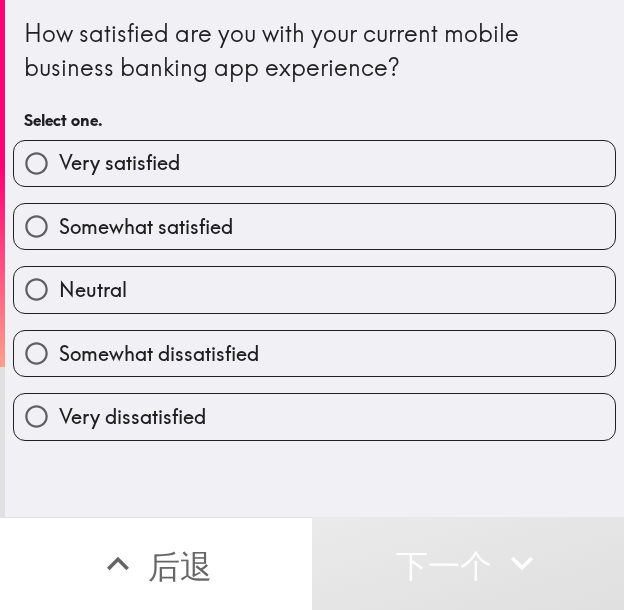 scroll, scrollTop: 0, scrollLeft: 0, axis: both 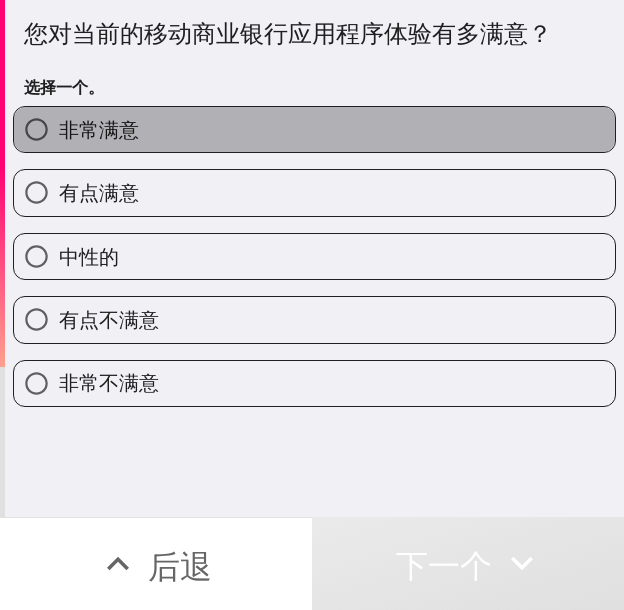 drag, startPoint x: 357, startPoint y: 124, endPoint x: 420, endPoint y: 136, distance: 64.132675 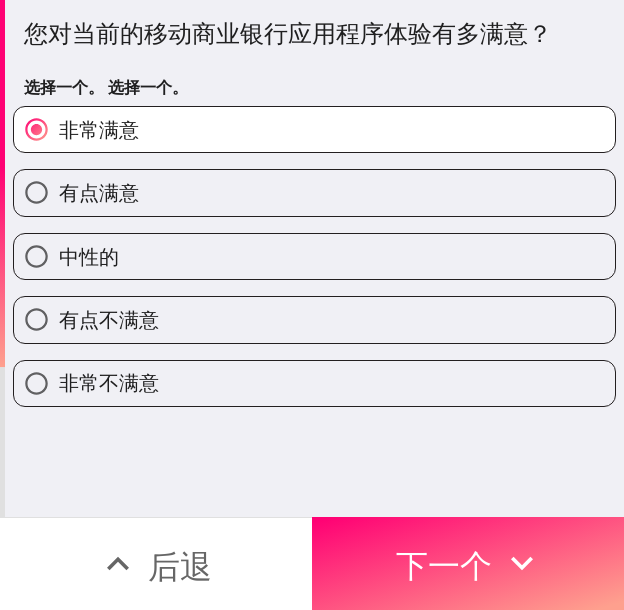 click on "有点满意" at bounding box center (314, 192) 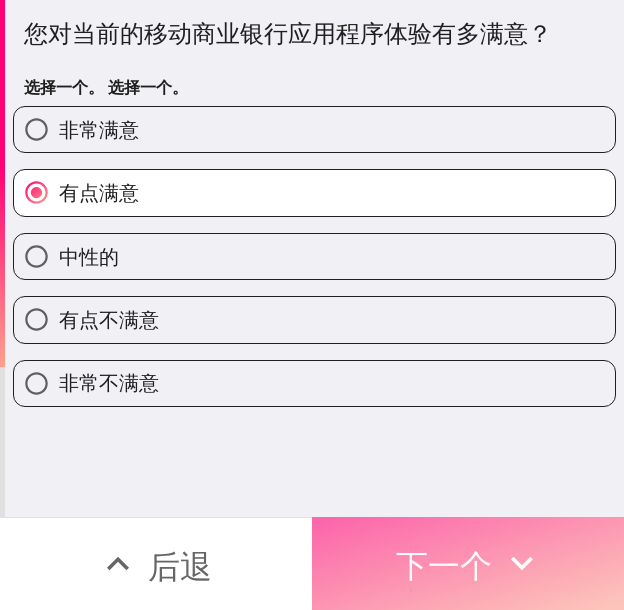 click on "下一个" at bounding box center [444, 566] 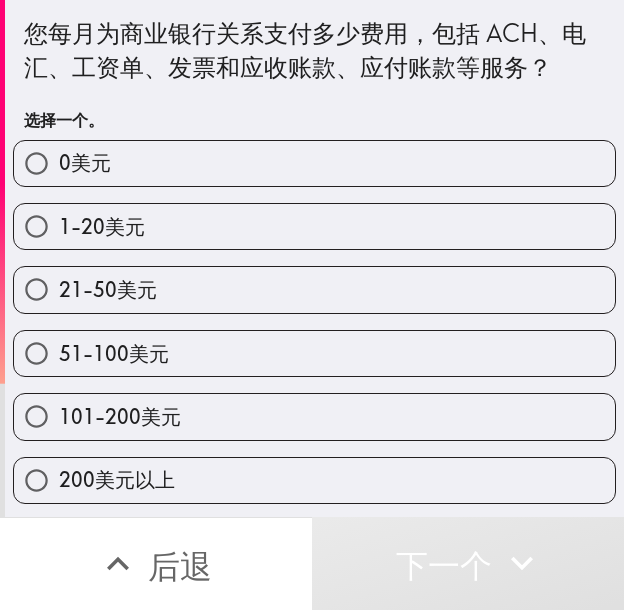 drag, startPoint x: 267, startPoint y: 410, endPoint x: 301, endPoint y: 407, distance: 34.132095 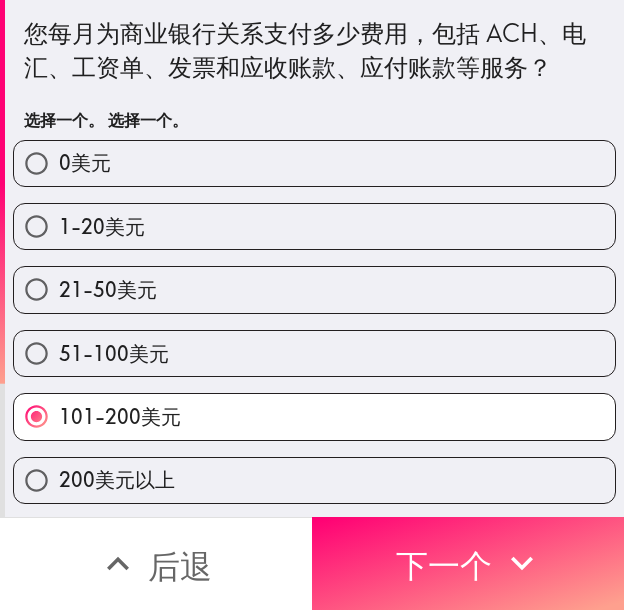 click on "200美元以上" at bounding box center (117, 479) 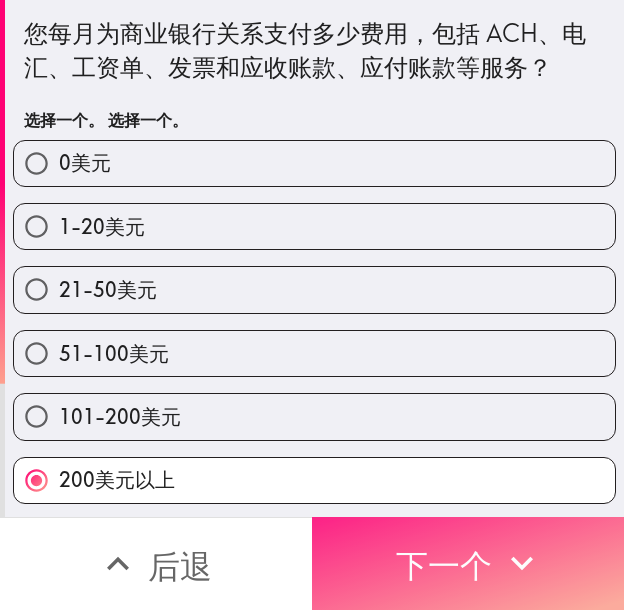 click on "下一个" at bounding box center [444, 566] 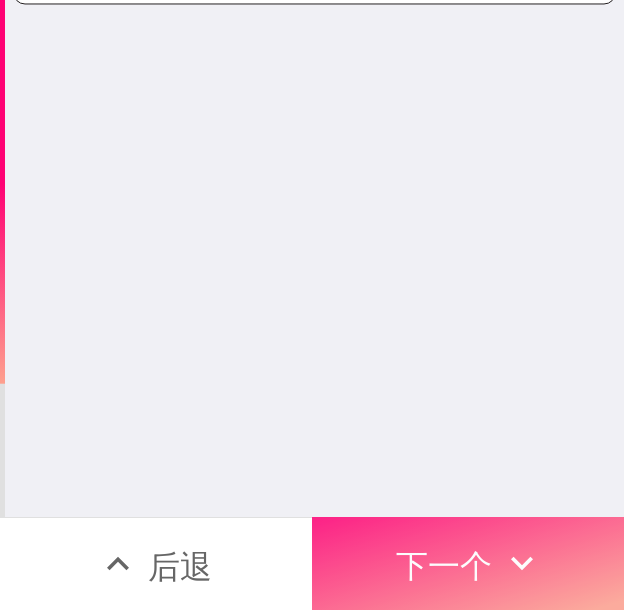 scroll, scrollTop: 0, scrollLeft: 0, axis: both 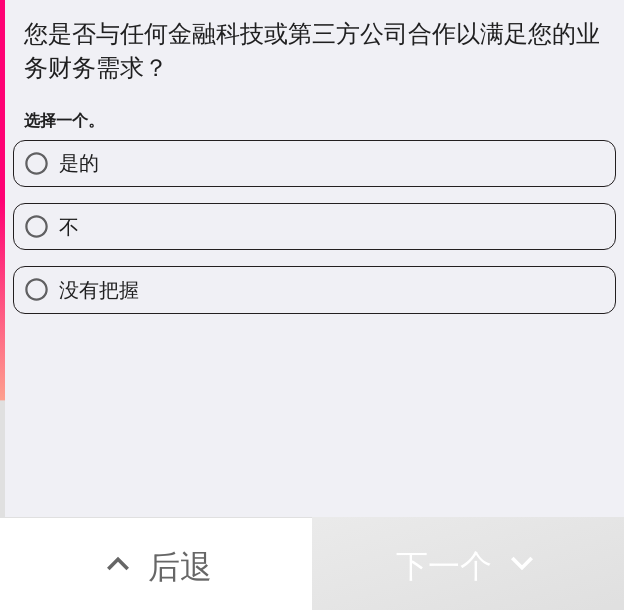 drag, startPoint x: 347, startPoint y: 169, endPoint x: 366, endPoint y: 188, distance: 26.870058 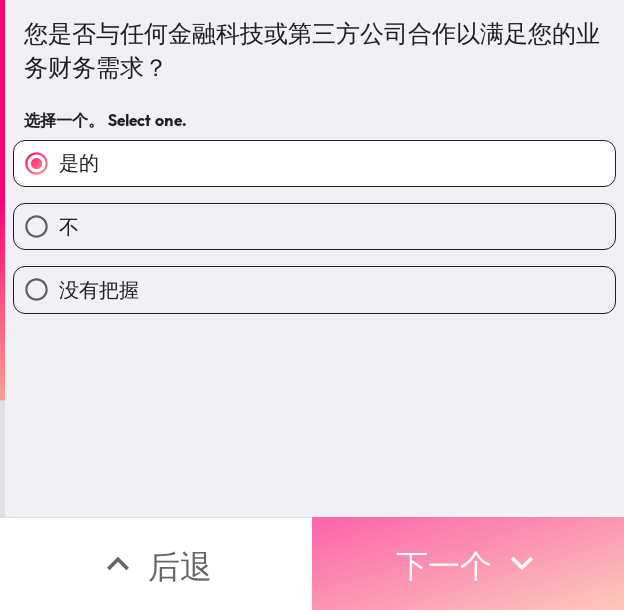 click on "下一个" at bounding box center [444, 566] 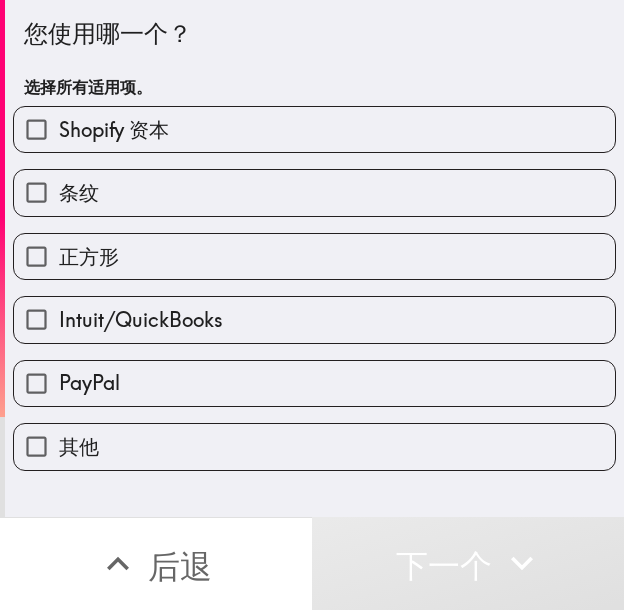 click on "Intuit/QuickBooks" at bounding box center [141, 319] 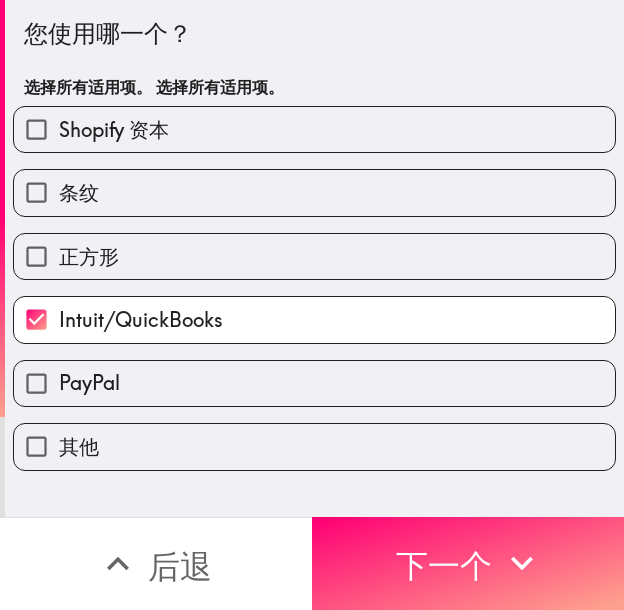click on "条纹" at bounding box center (314, 192) 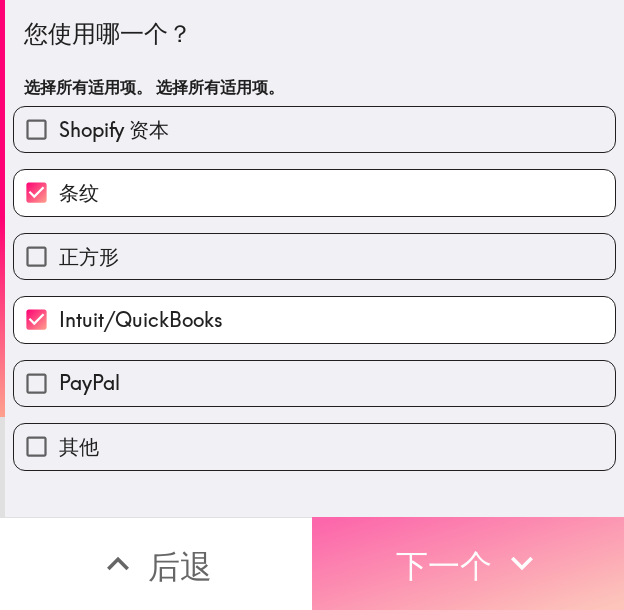 drag, startPoint x: 443, startPoint y: 555, endPoint x: 536, endPoint y: 518, distance: 100.08996 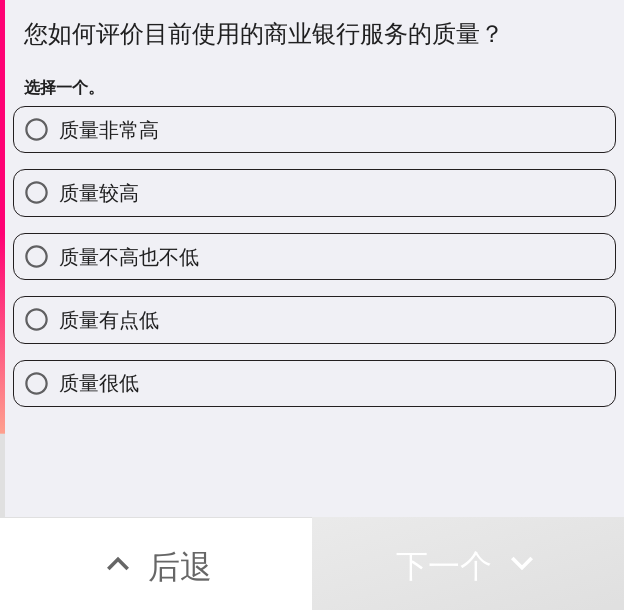 click on "质量非常高" at bounding box center (314, 129) 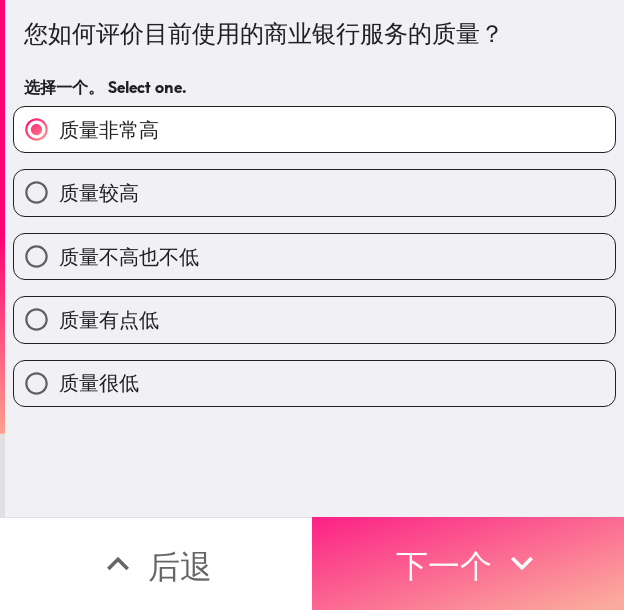 click on "下一个" at bounding box center [468, 563] 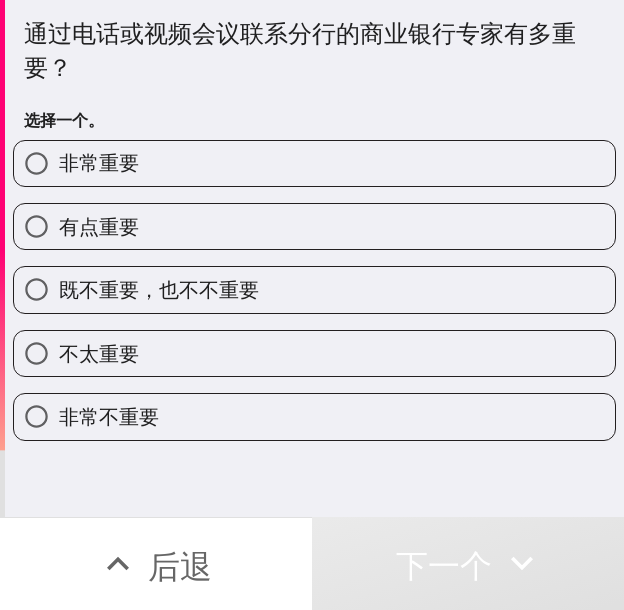 click on "非常重要" at bounding box center (314, 163) 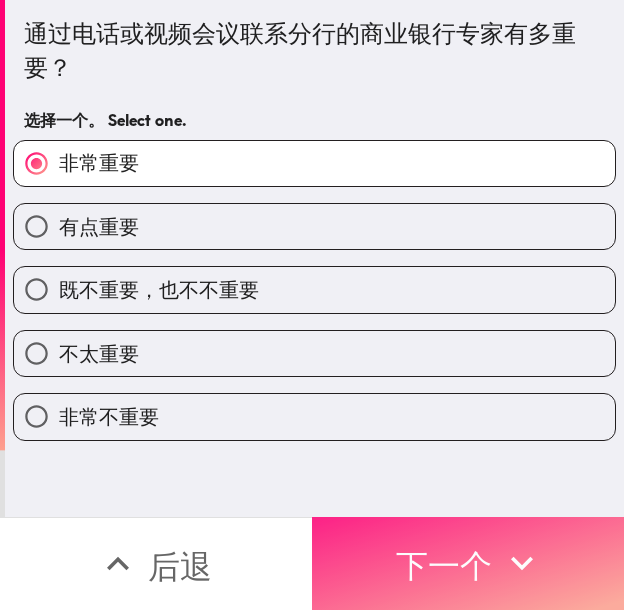 click on "下一个" at bounding box center [444, 566] 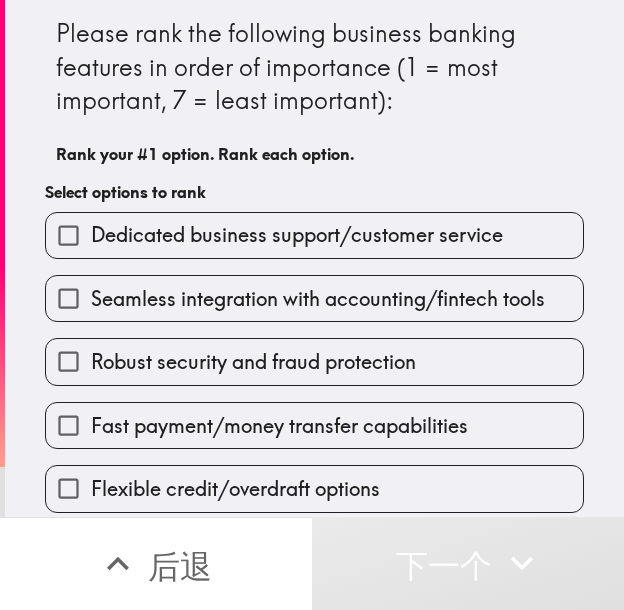 click on "Seamless integration with accounting/fintech tools" at bounding box center (314, 298) 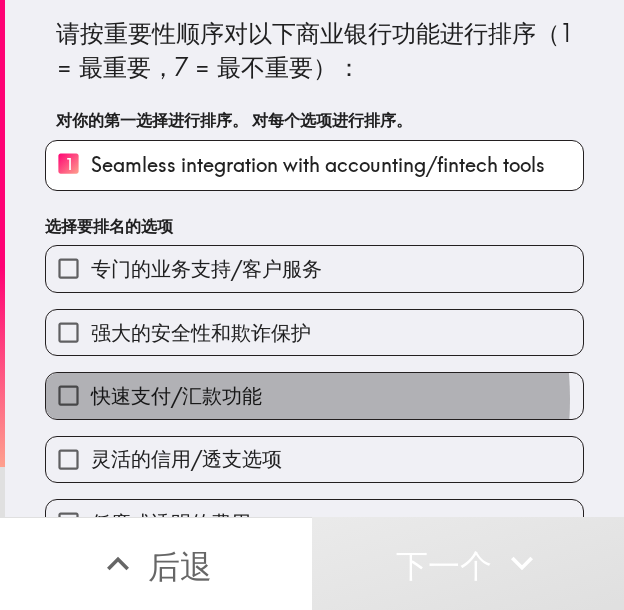 click on "快速支付/汇款功能" at bounding box center [176, 395] 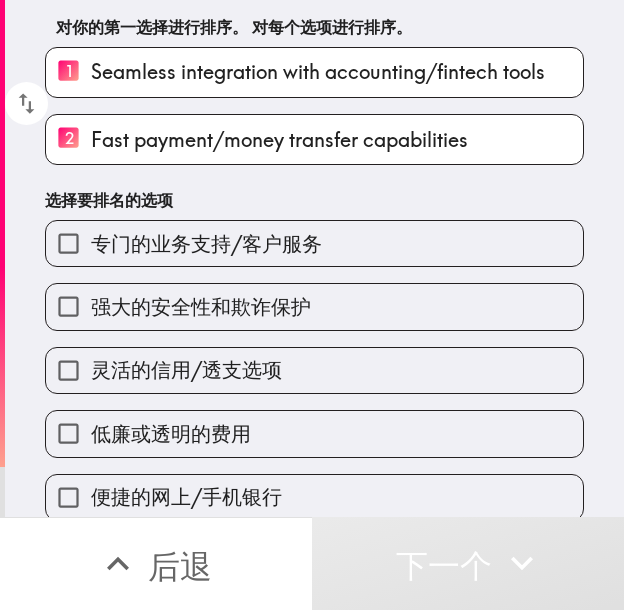 scroll, scrollTop: 112, scrollLeft: 0, axis: vertical 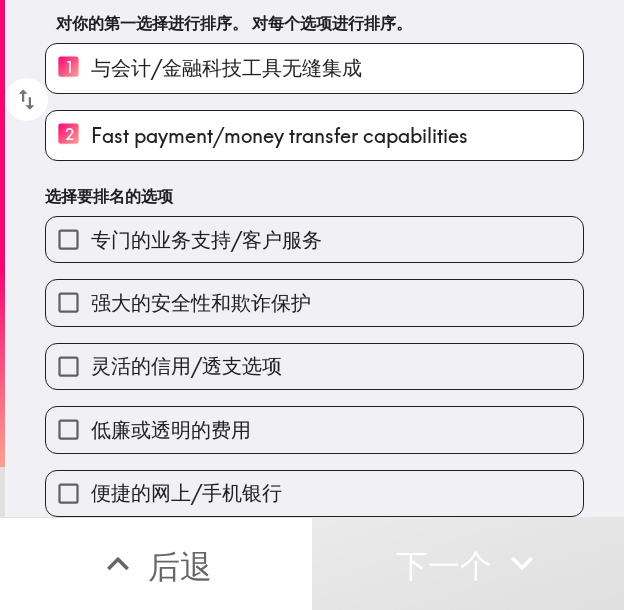 click on "灵活的信用/透支选项" at bounding box center (186, 365) 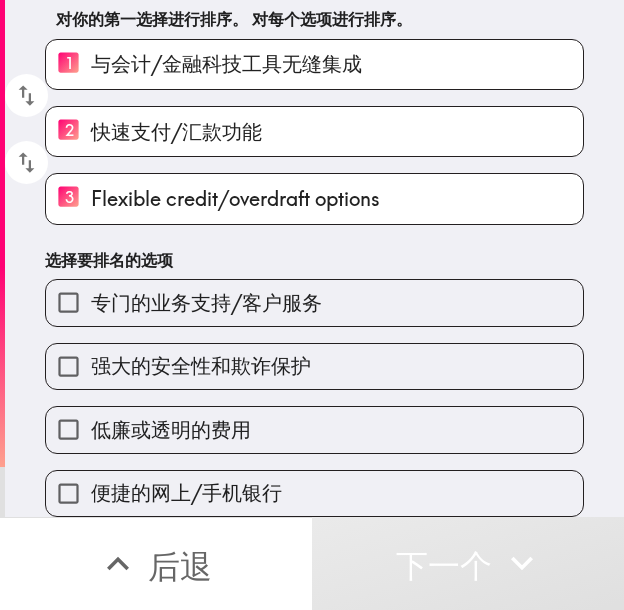 drag, startPoint x: 250, startPoint y: 435, endPoint x: 270, endPoint y: 399, distance: 41.18252 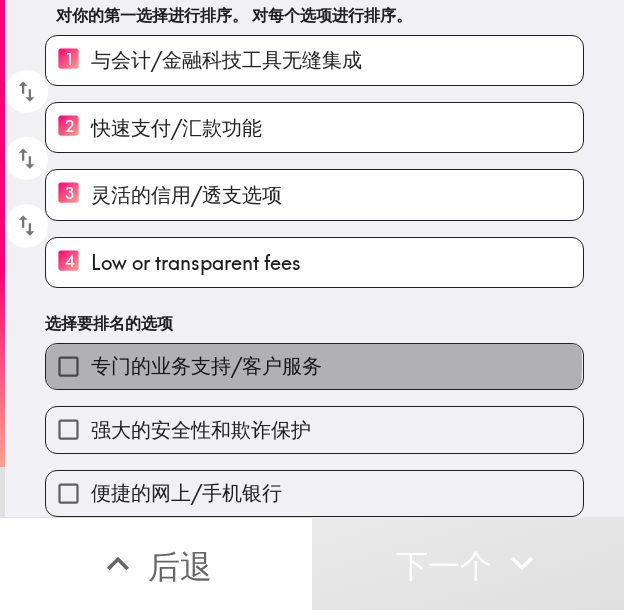 click on "专门的业务支持/客户服务" at bounding box center [206, 365] 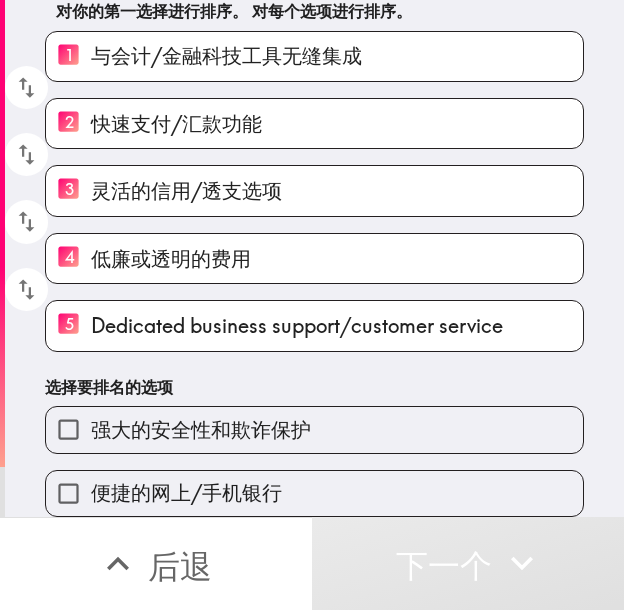 scroll, scrollTop: 124, scrollLeft: 0, axis: vertical 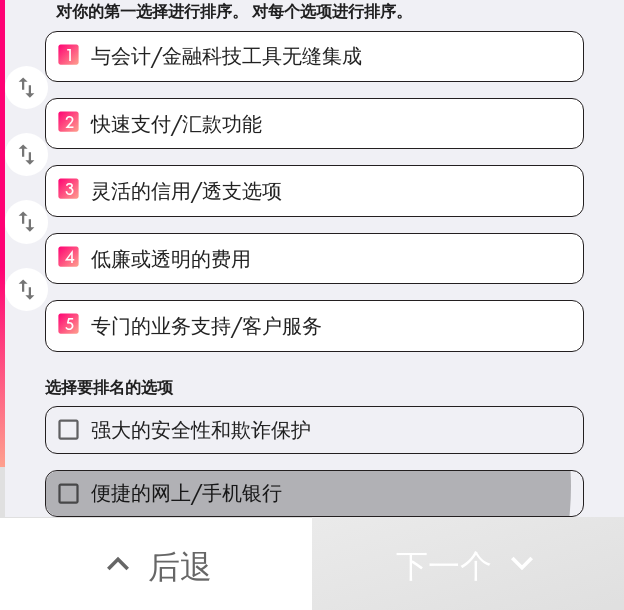 click on "便捷的网上/手机银行" at bounding box center (314, 493) 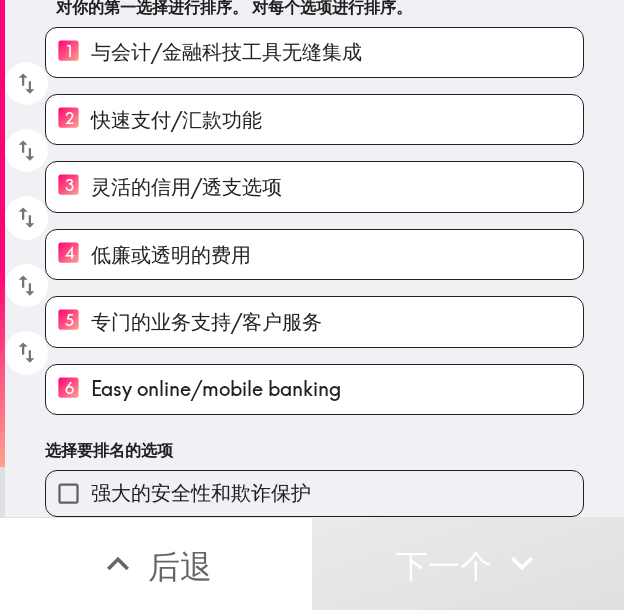 click on "强大的安全性和欺诈保护" at bounding box center (314, 493) 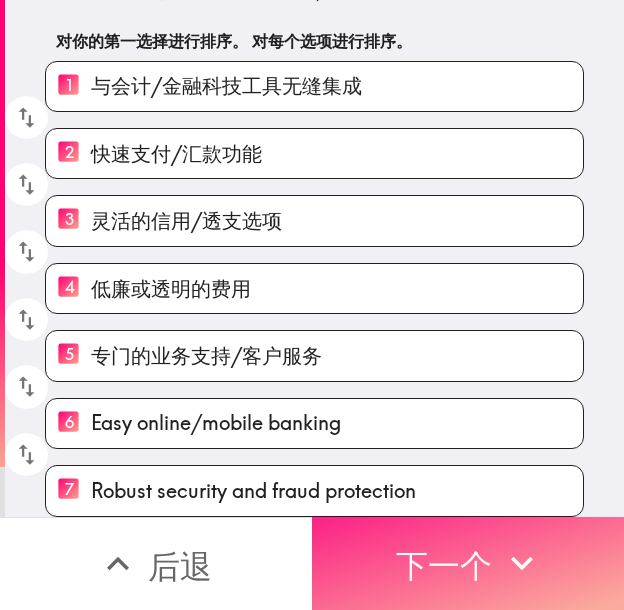 scroll, scrollTop: 94, scrollLeft: 0, axis: vertical 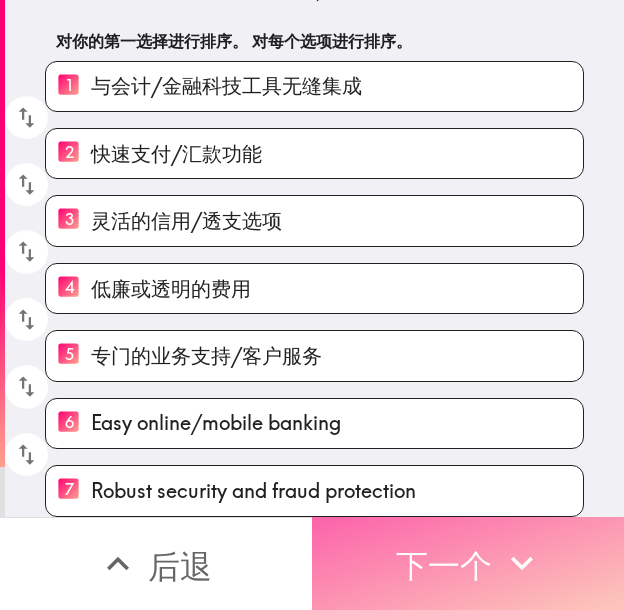 click on "下一个" at bounding box center (444, 566) 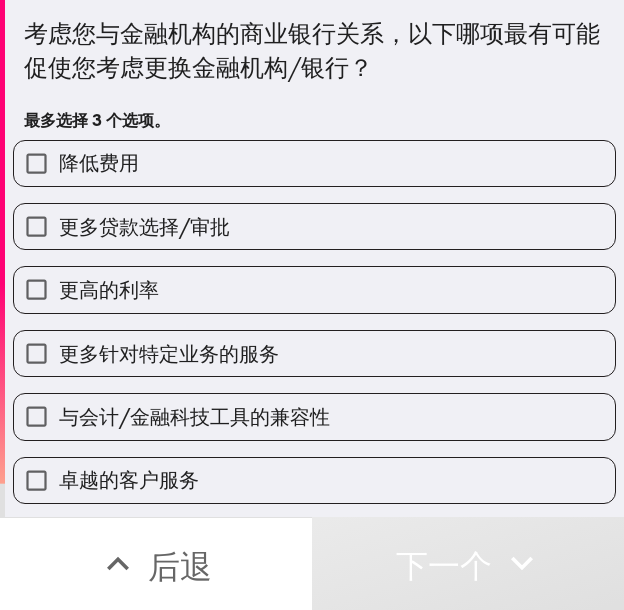 click on "降低费用" at bounding box center (314, 163) 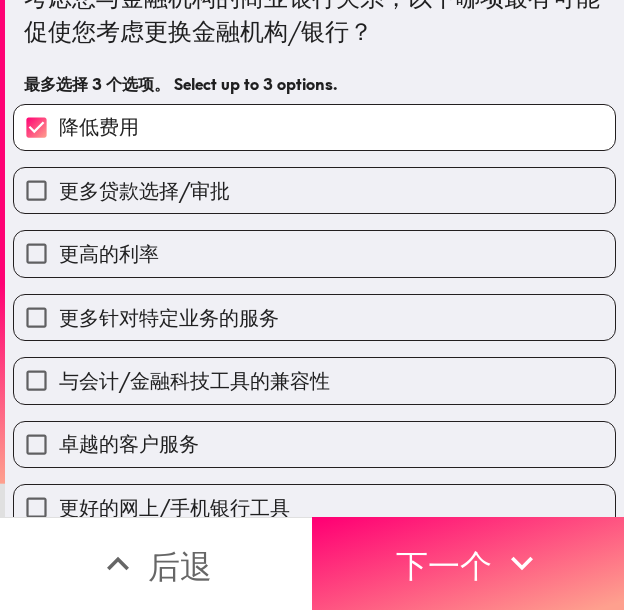 scroll, scrollTop: 100, scrollLeft: 0, axis: vertical 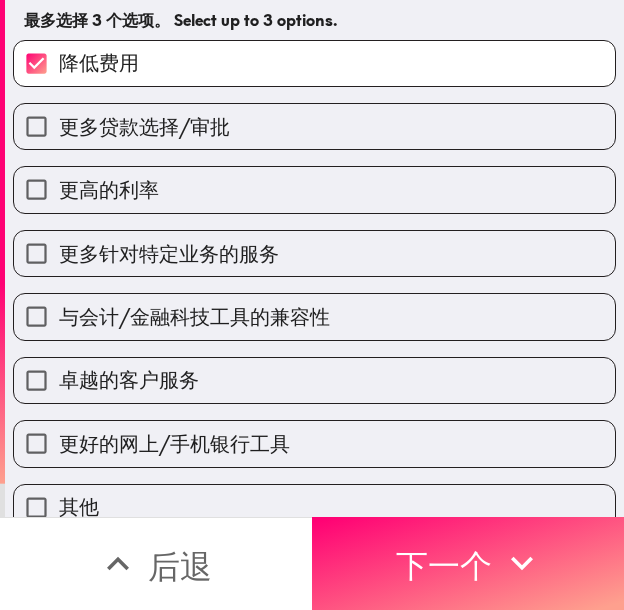 click on "与会计/金融科技工具的兼容性" at bounding box center [194, 316] 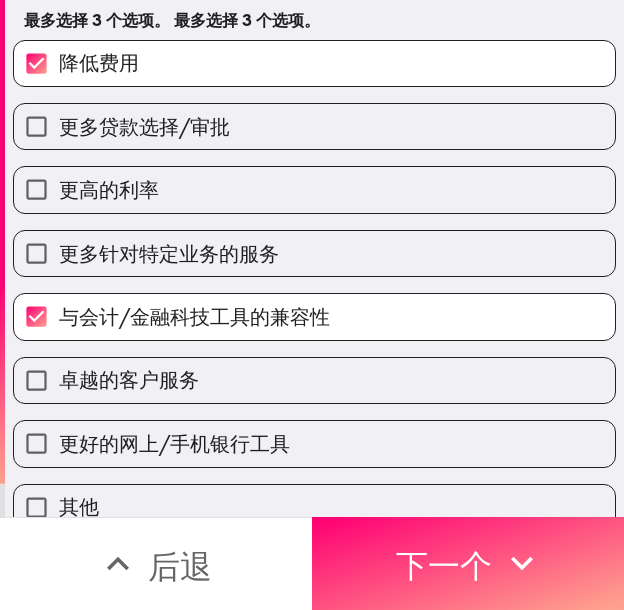 click on "与会计/金融科技工具的兼容性" at bounding box center (194, 316) 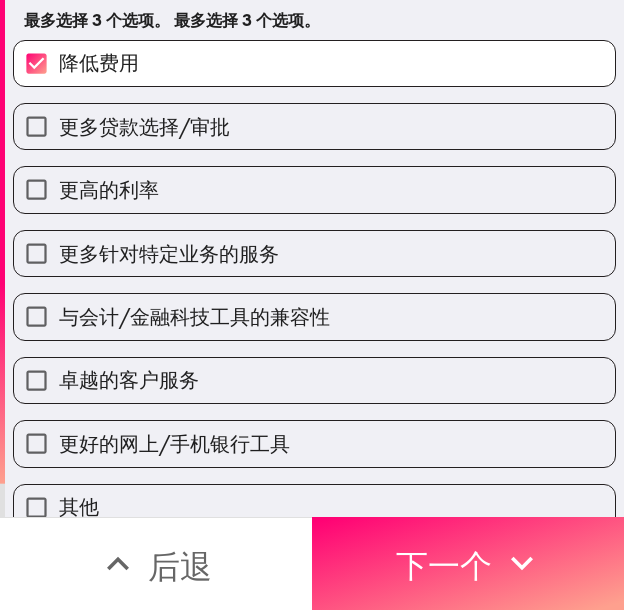click on "更多针对特定业务的服务" at bounding box center [169, 253] 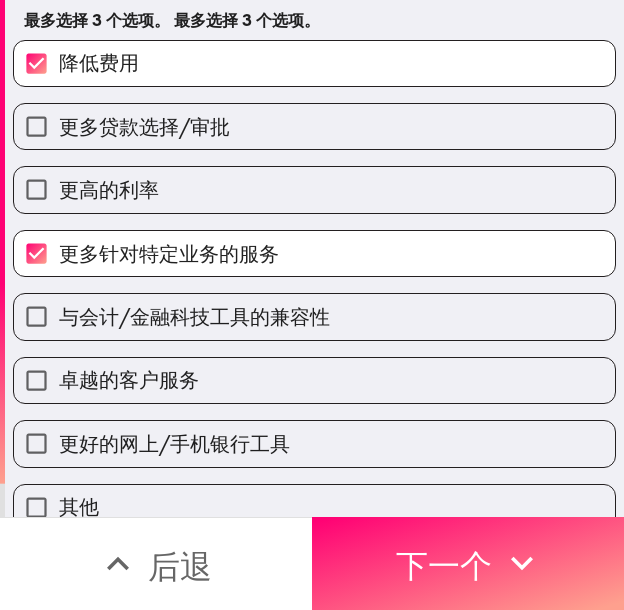 click on "更好的网上/手机银行工具" at bounding box center [174, 443] 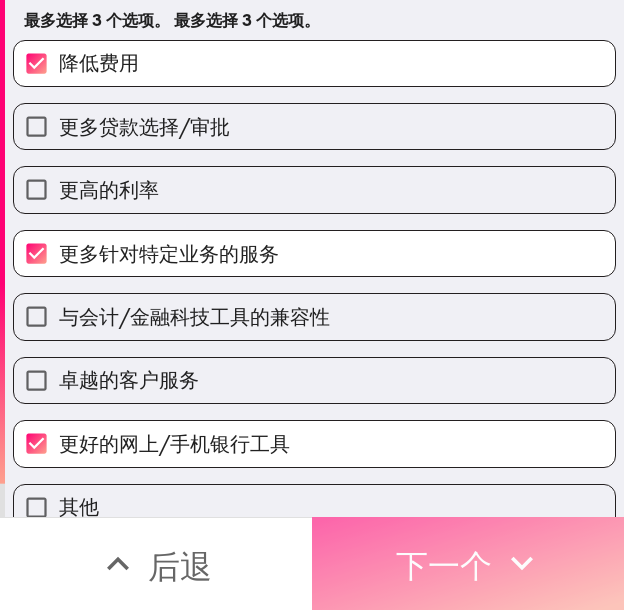 click on "下一个" at bounding box center (444, 566) 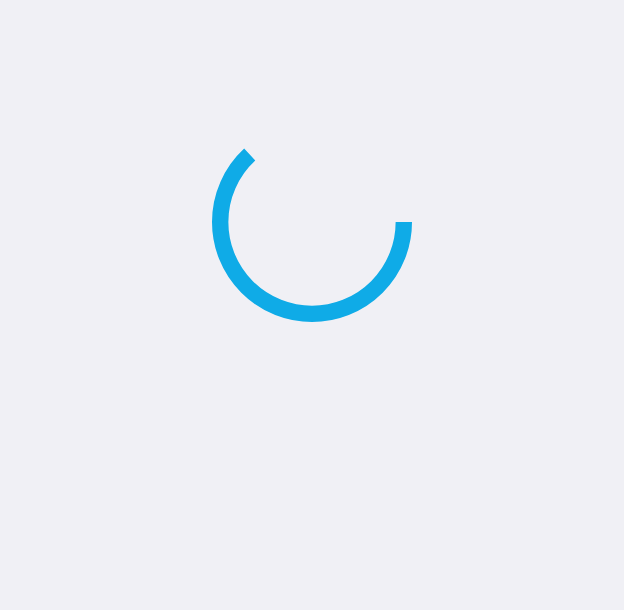 scroll, scrollTop: 0, scrollLeft: 0, axis: both 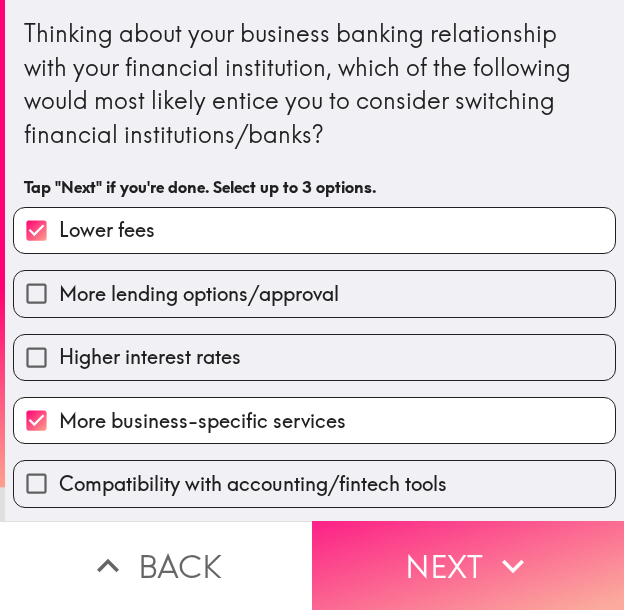 click on "Next" at bounding box center [468, 565] 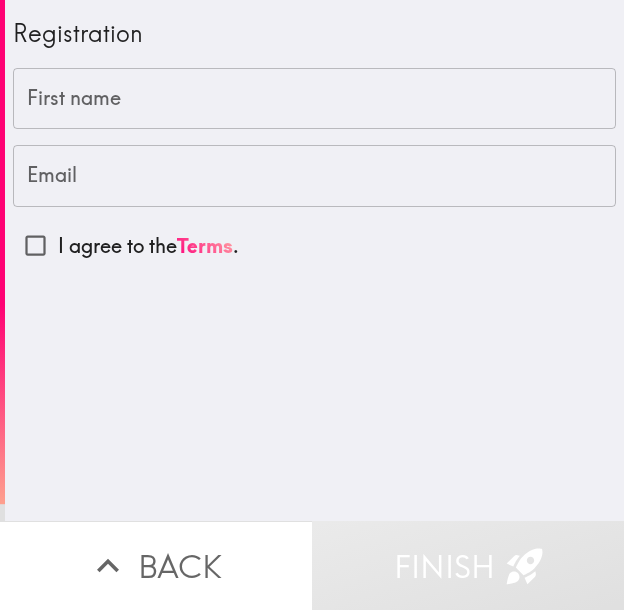 click on "First name" at bounding box center [314, 99] 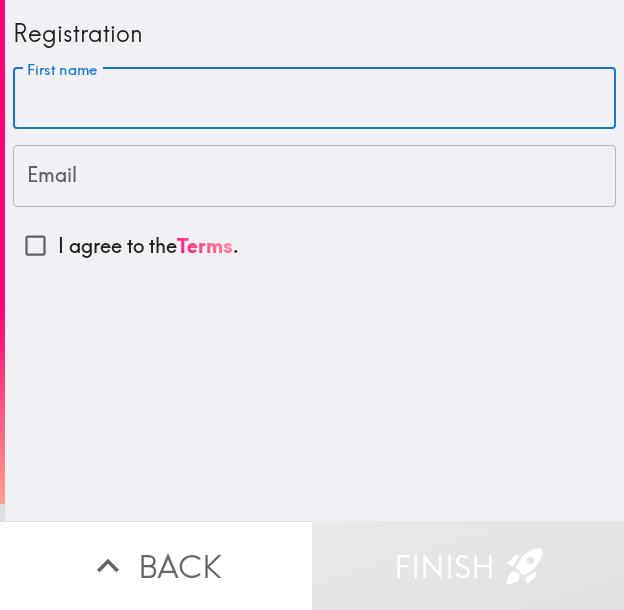paste on "Stanley" 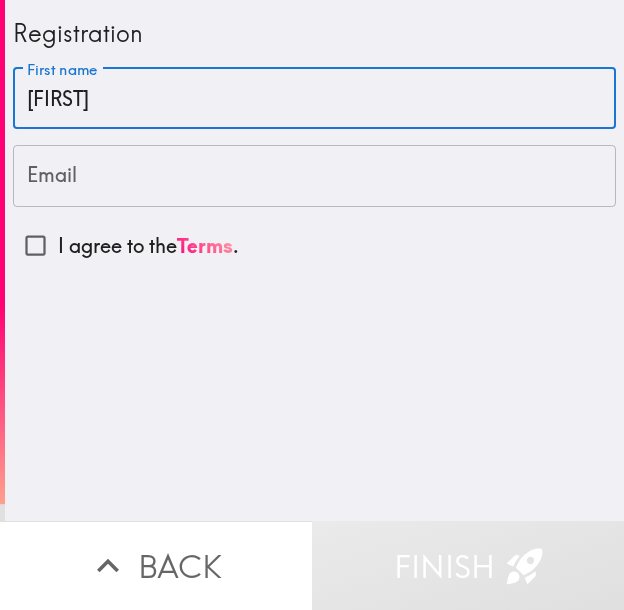 type on "Stanley" 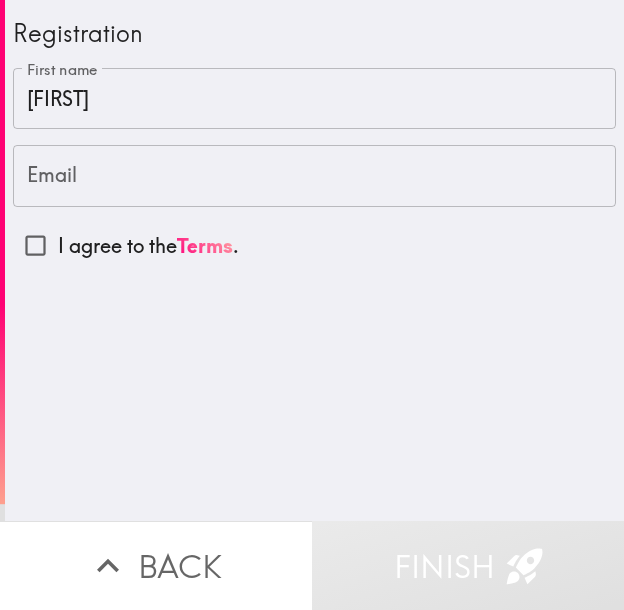 click on "Email" at bounding box center (314, 176) 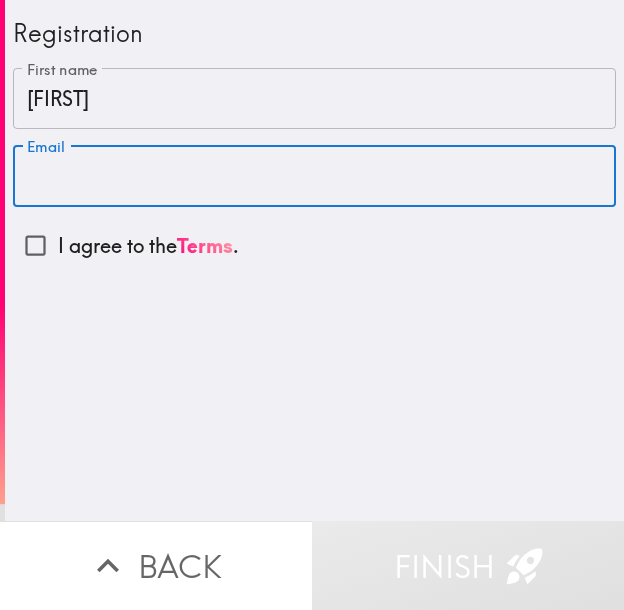 paste on "stanleyweidman4@gmail.com" 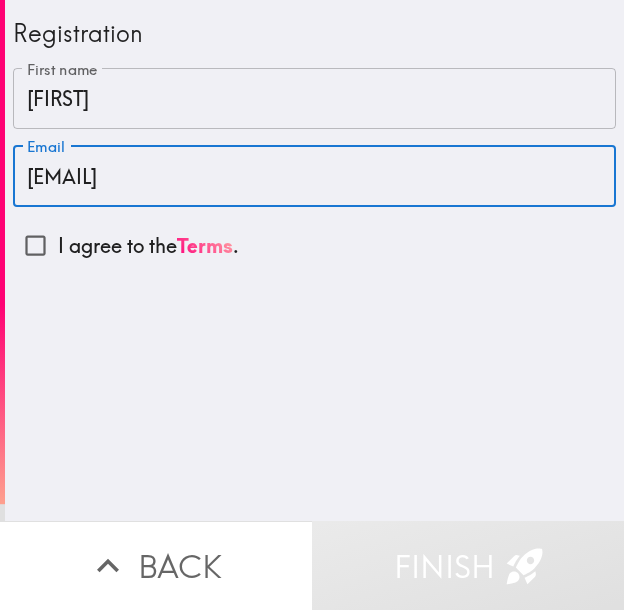 type on "stanleyweidman4@gmail.com" 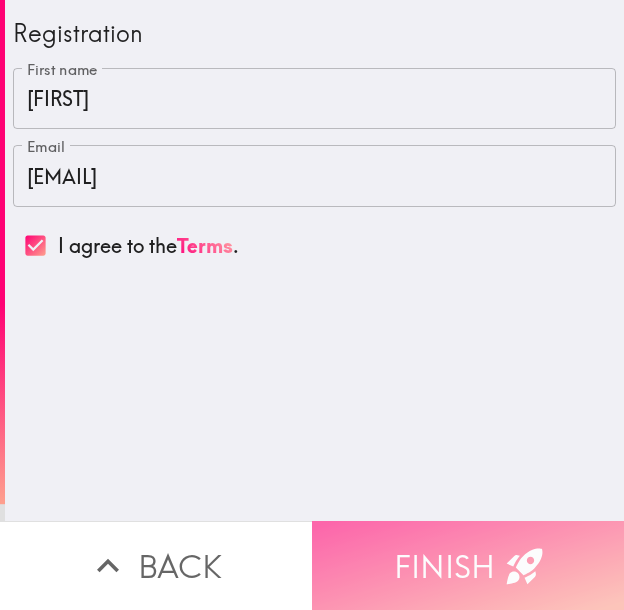 click on "Finish" at bounding box center [468, 565] 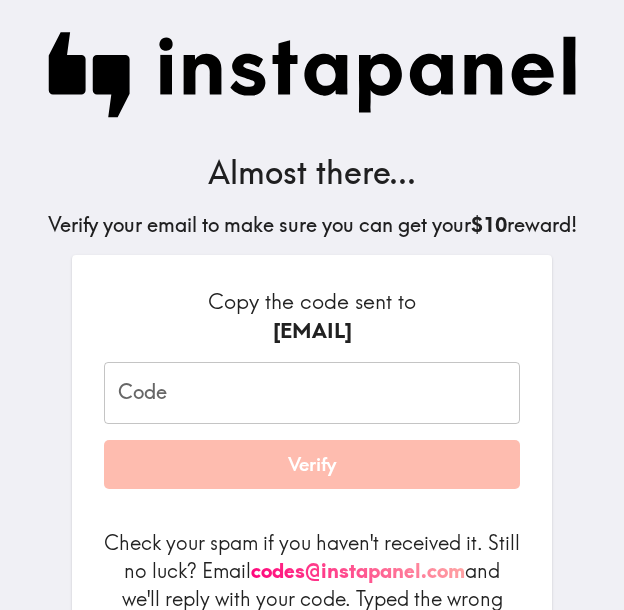click on "Code" at bounding box center (312, 393) 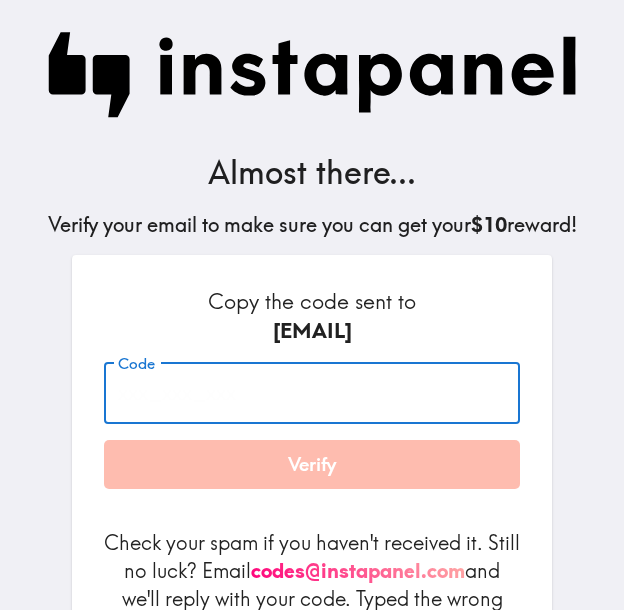 paste on "QrQ_qaD_P2D" 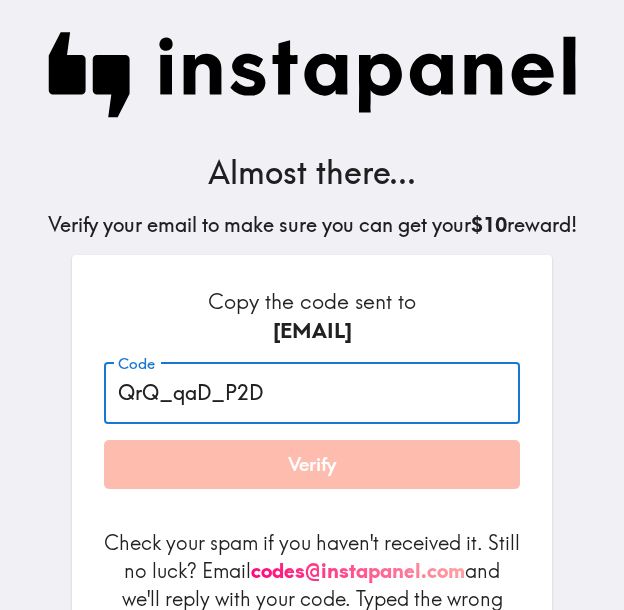type on "QrQ_qaD_P2D" 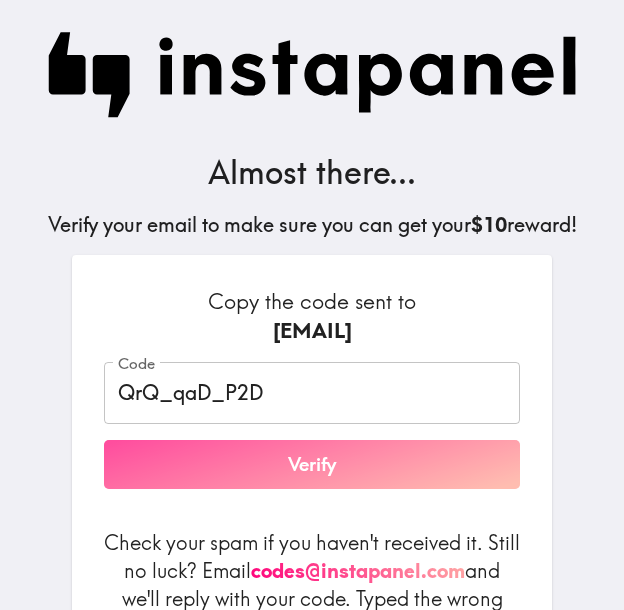 click on "Verify" at bounding box center (312, 465) 